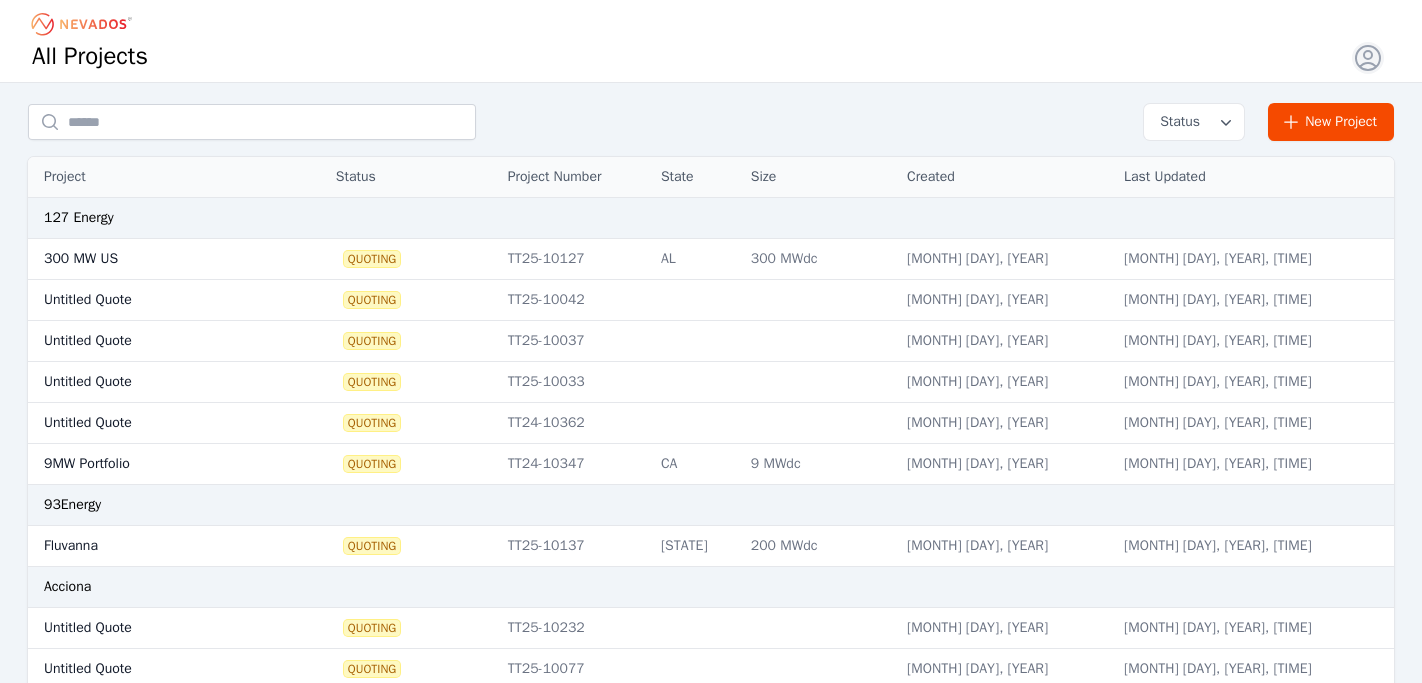 scroll, scrollTop: 0, scrollLeft: 0, axis: both 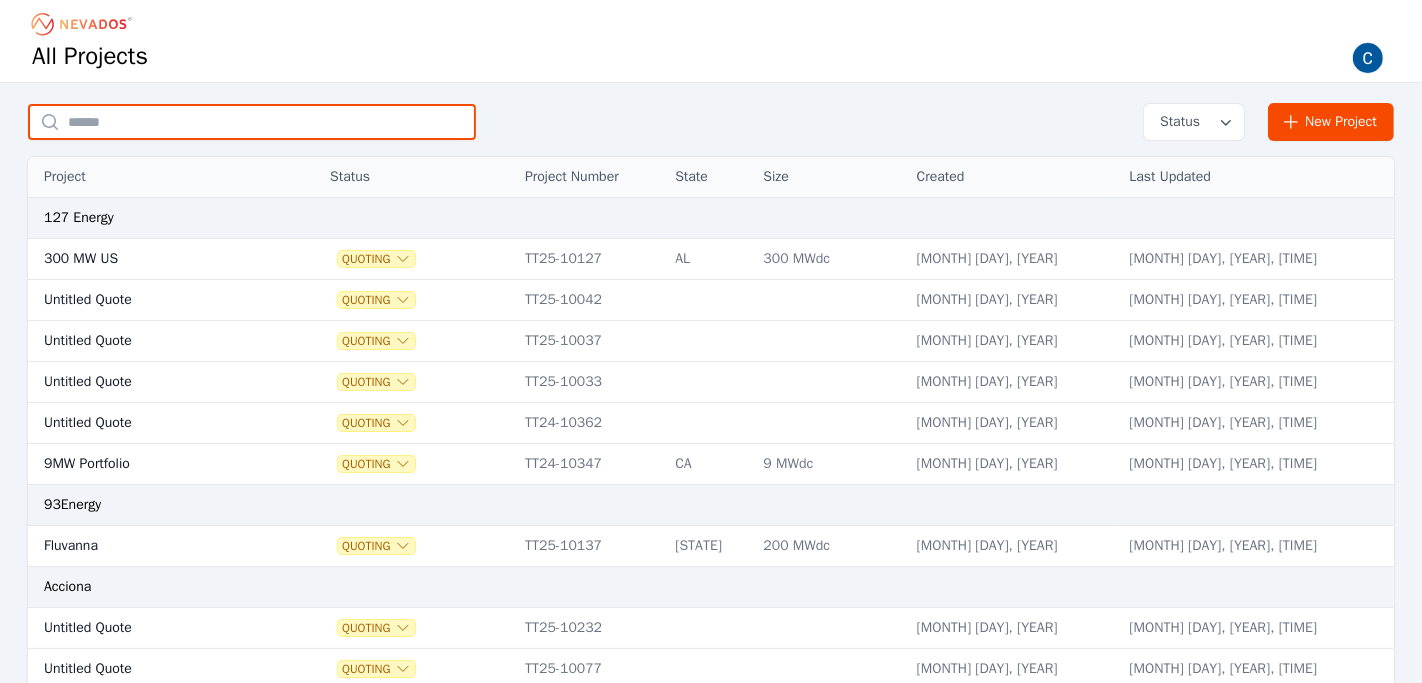 paste on "**********" 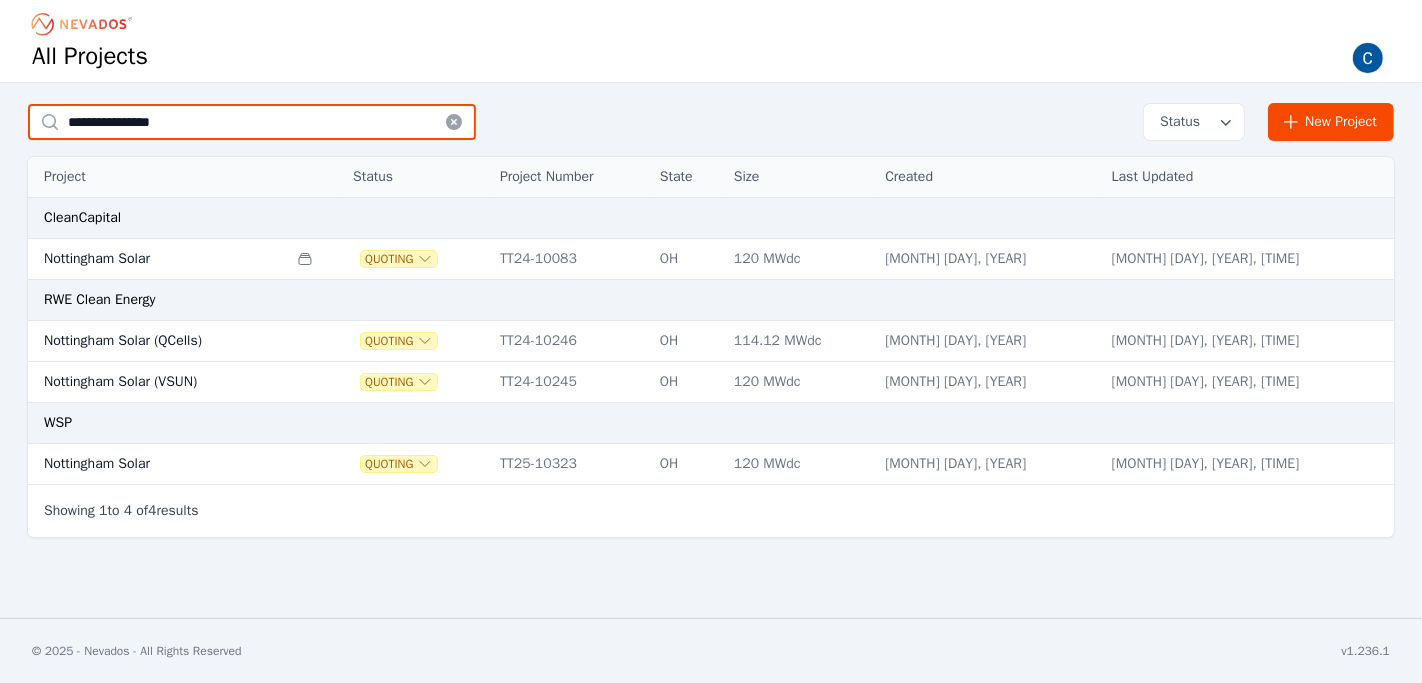 type on "**********" 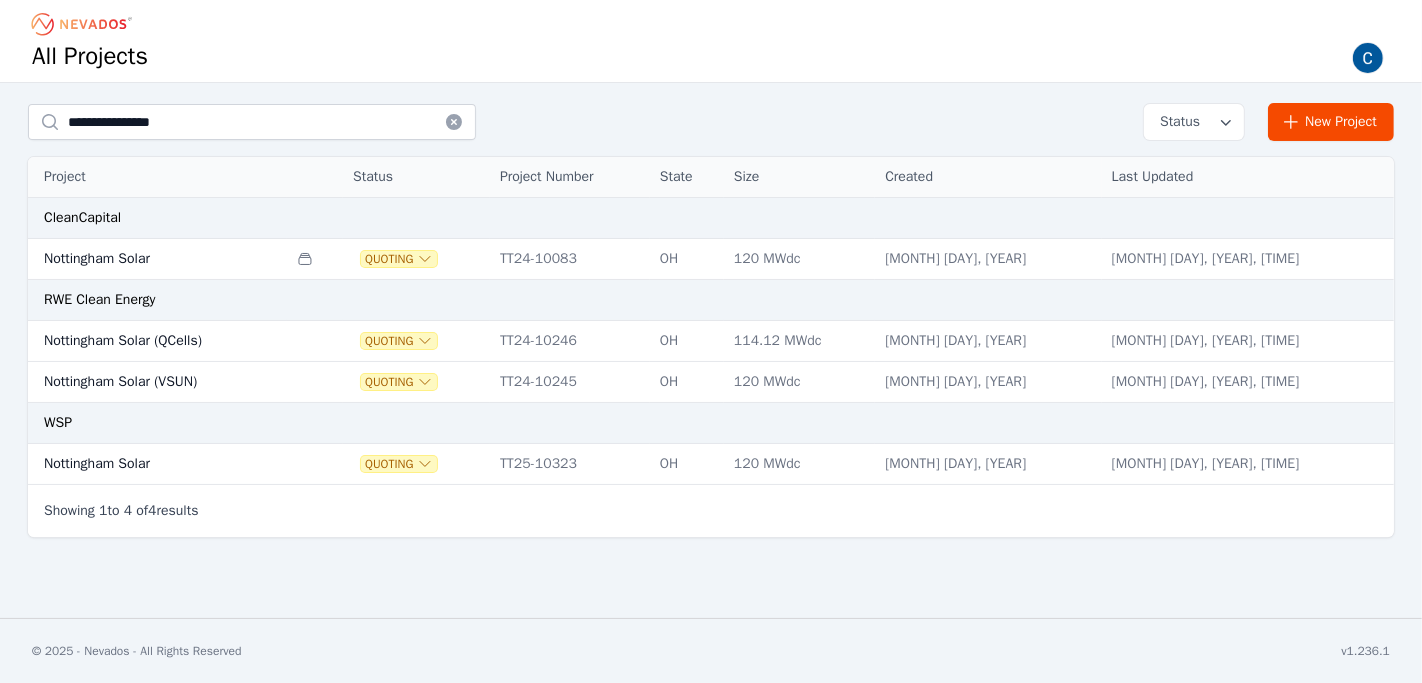 click on "Nottingham Solar" at bounding box center [157, 464] 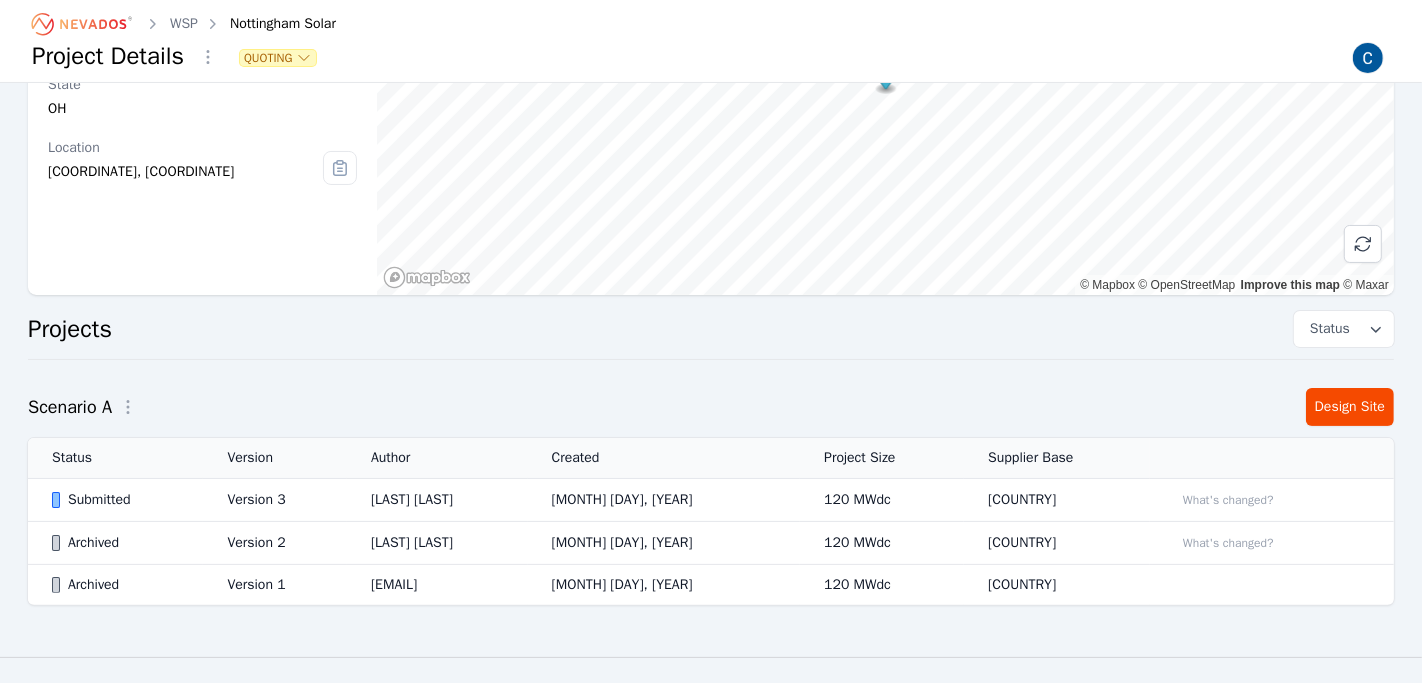 scroll, scrollTop: 223, scrollLeft: 0, axis: vertical 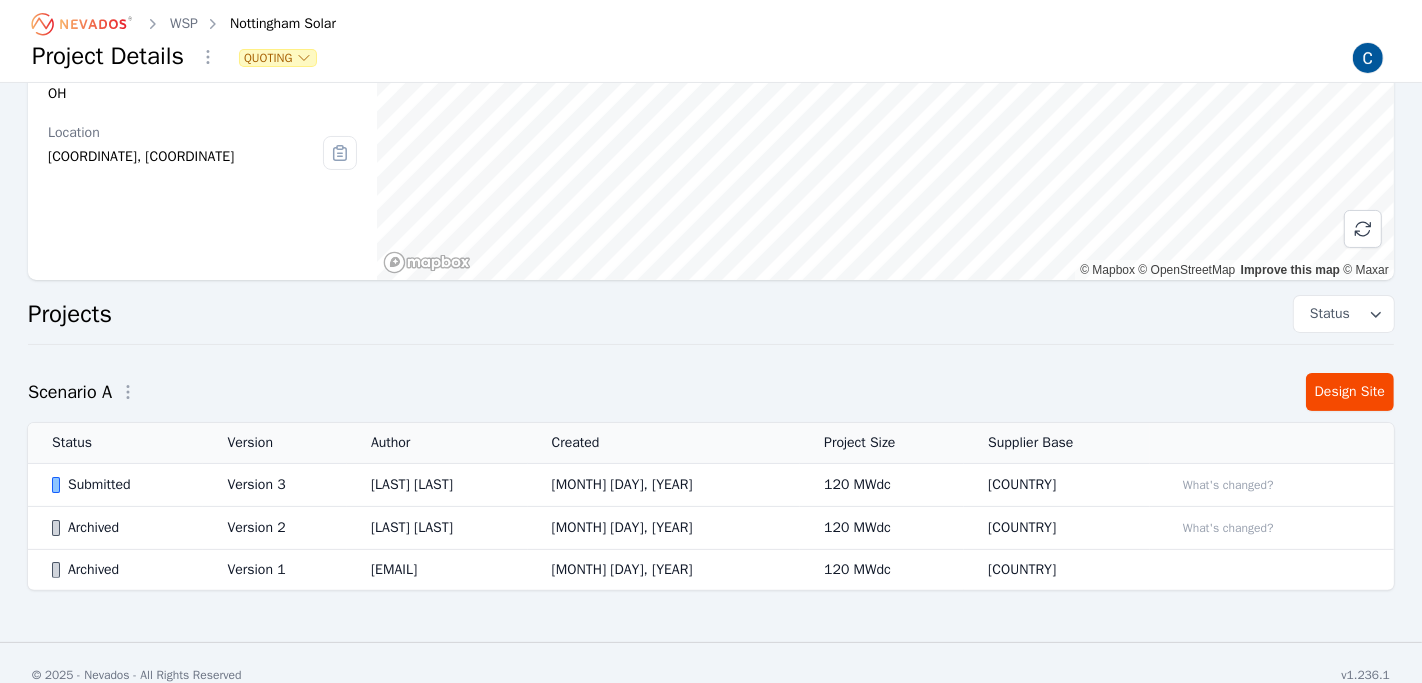 click on "Submitted" at bounding box center [122, 485] 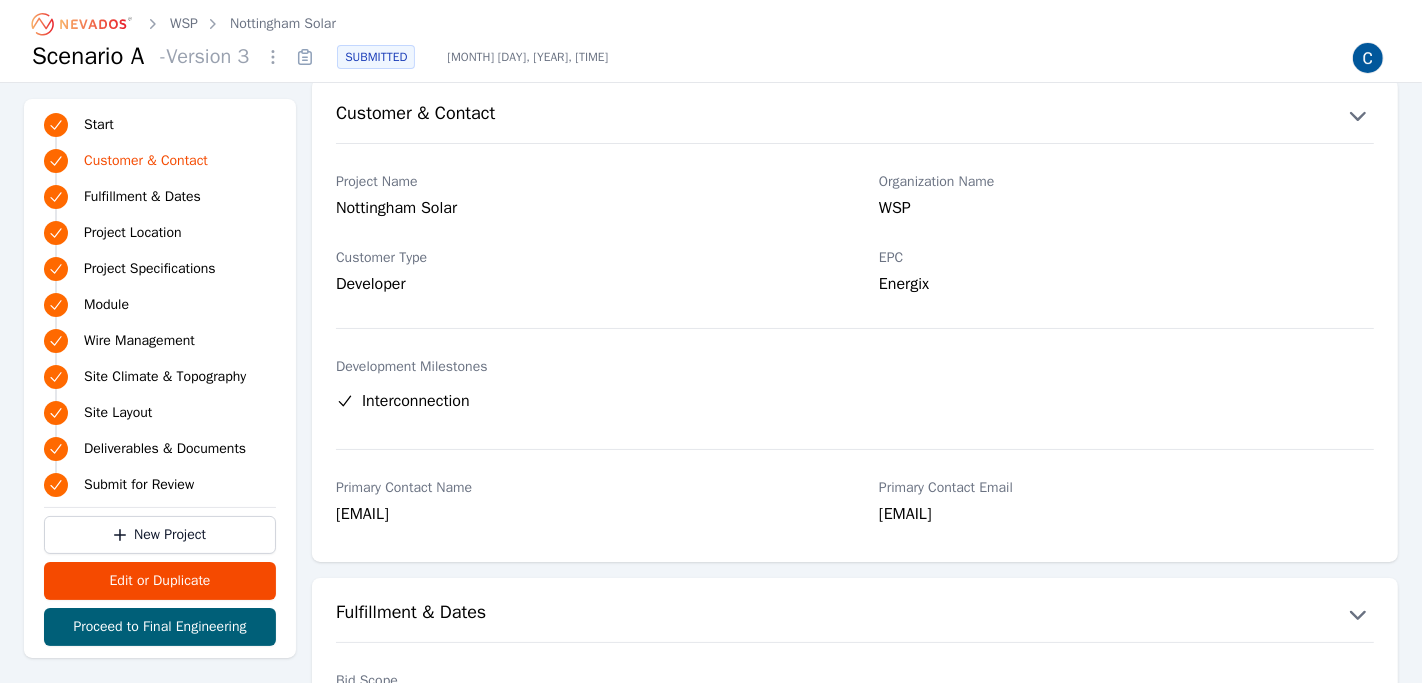 scroll, scrollTop: 0, scrollLeft: 0, axis: both 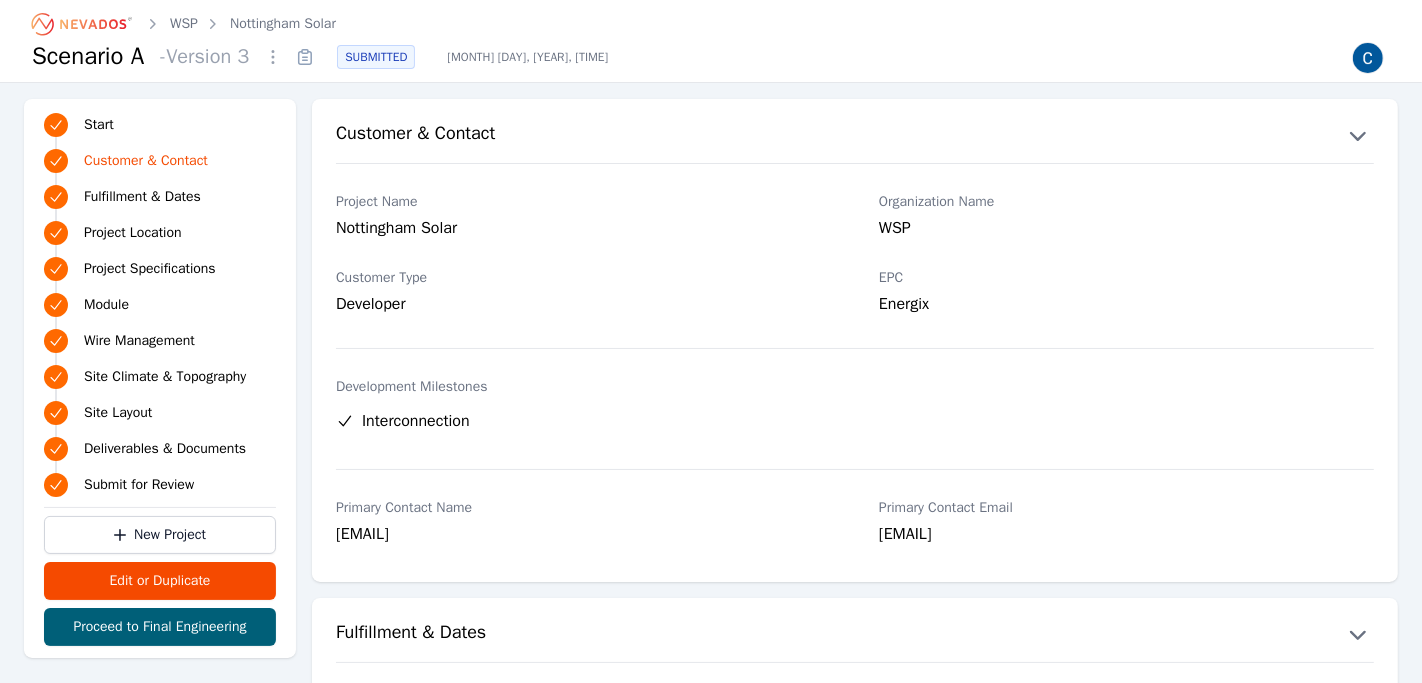 click 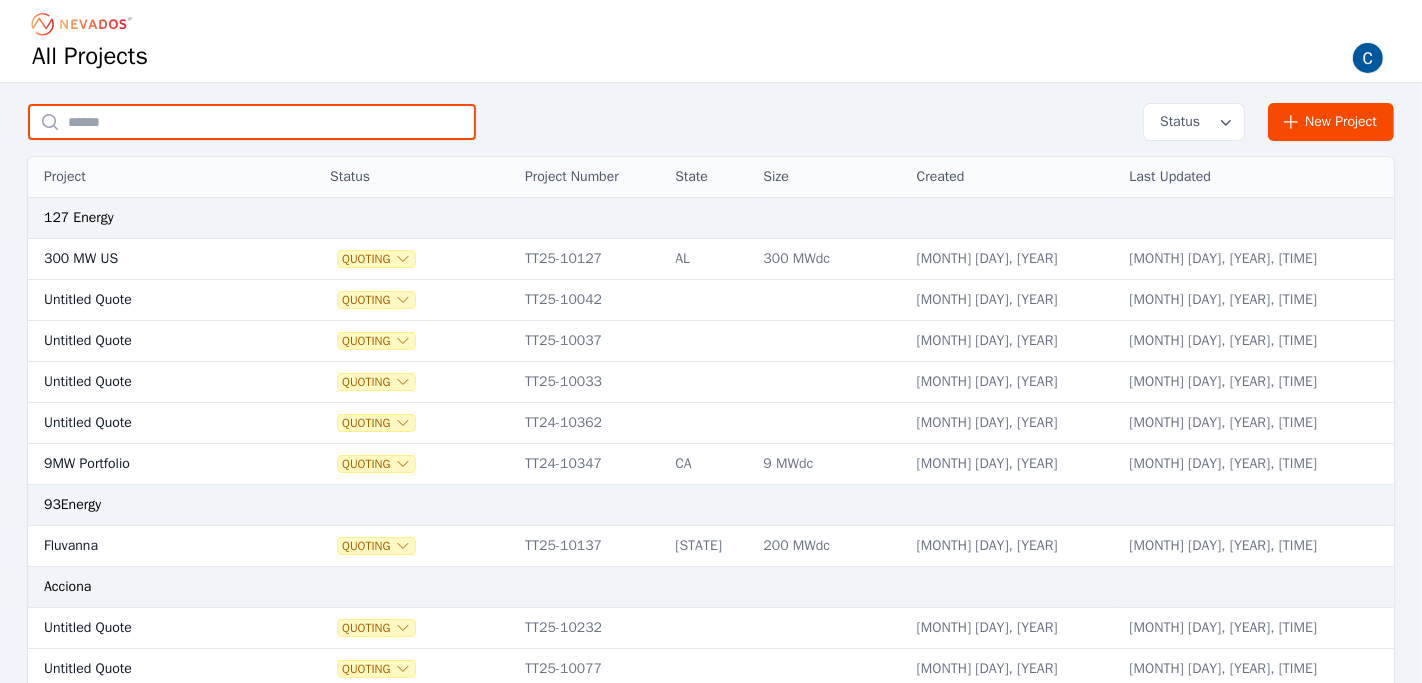 click at bounding box center (252, 122) 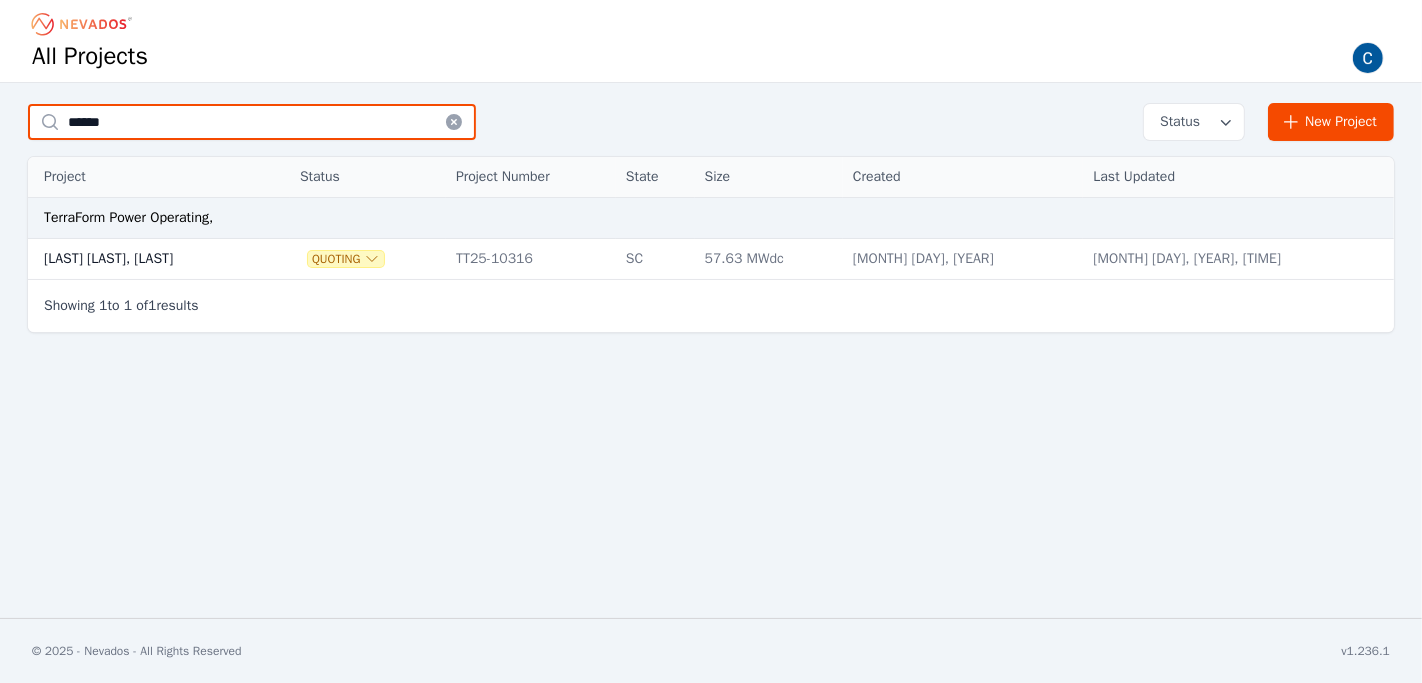 type on "******" 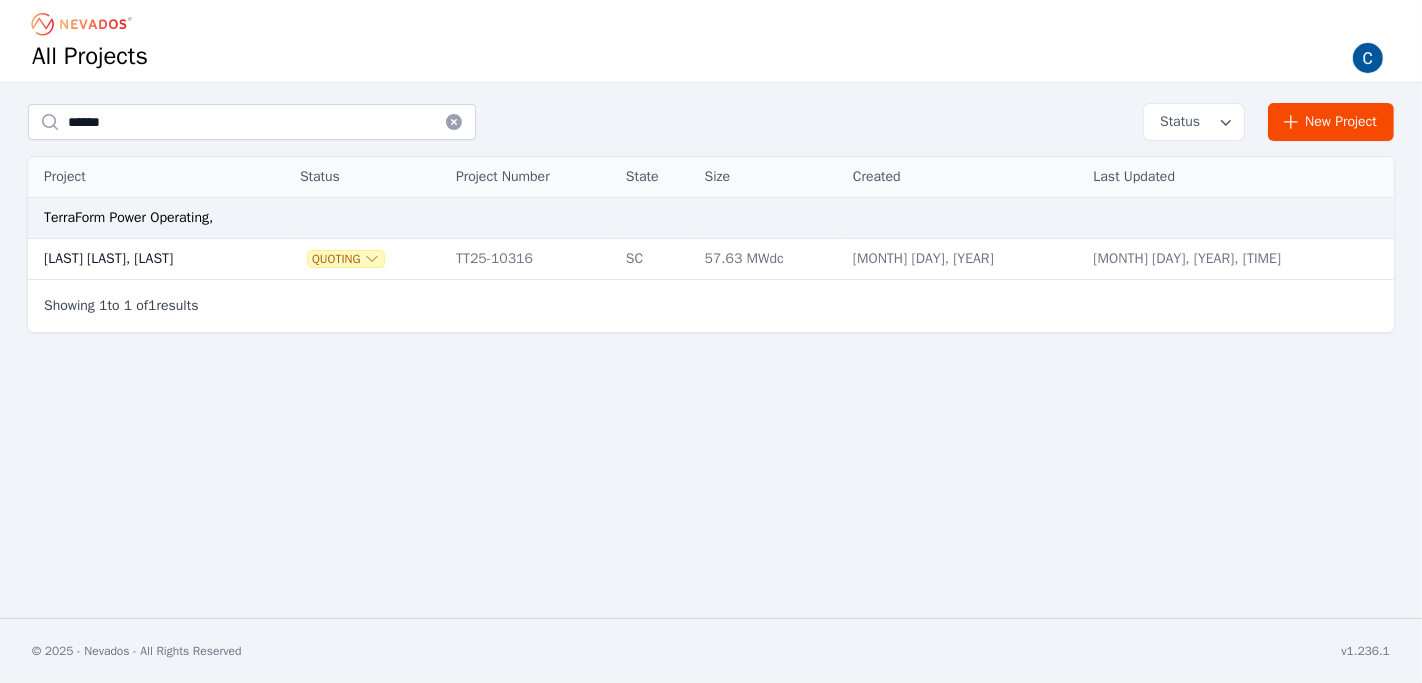 click on "[LAST] [LAST], [LAST]" at bounding box center [144, 259] 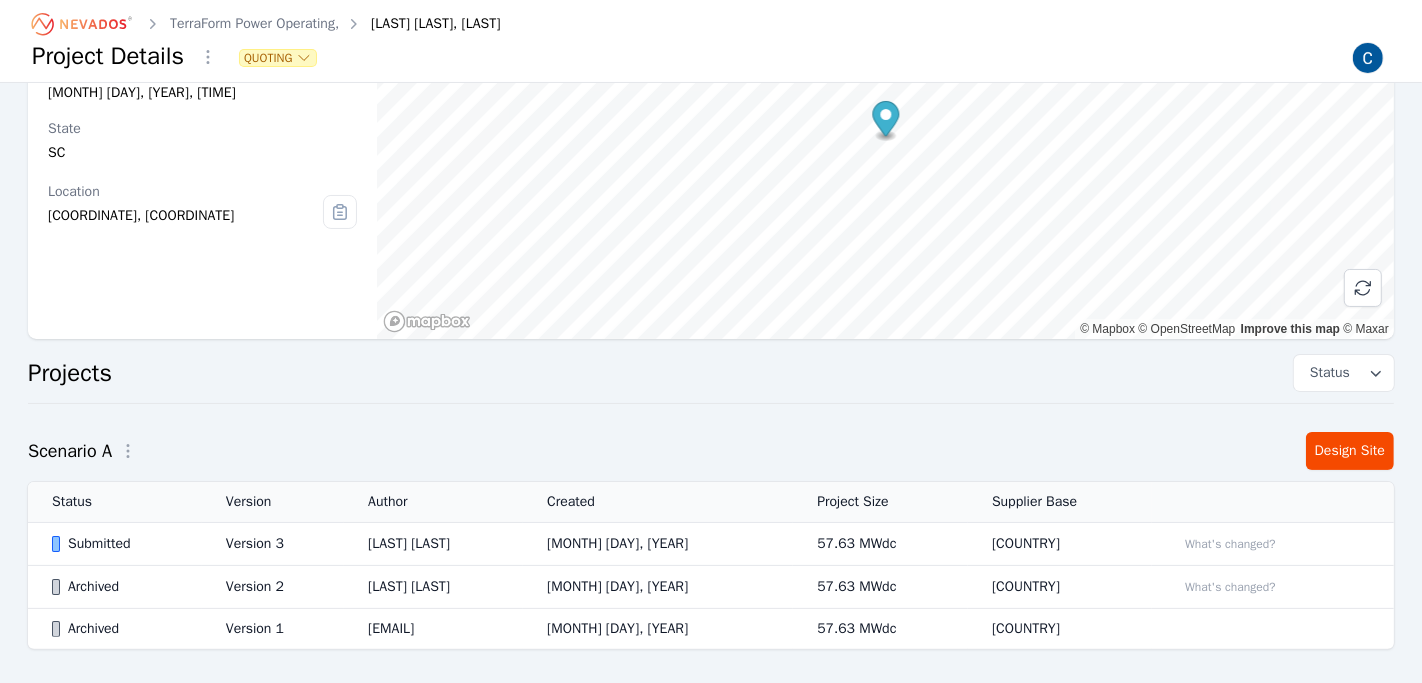 scroll, scrollTop: 175, scrollLeft: 0, axis: vertical 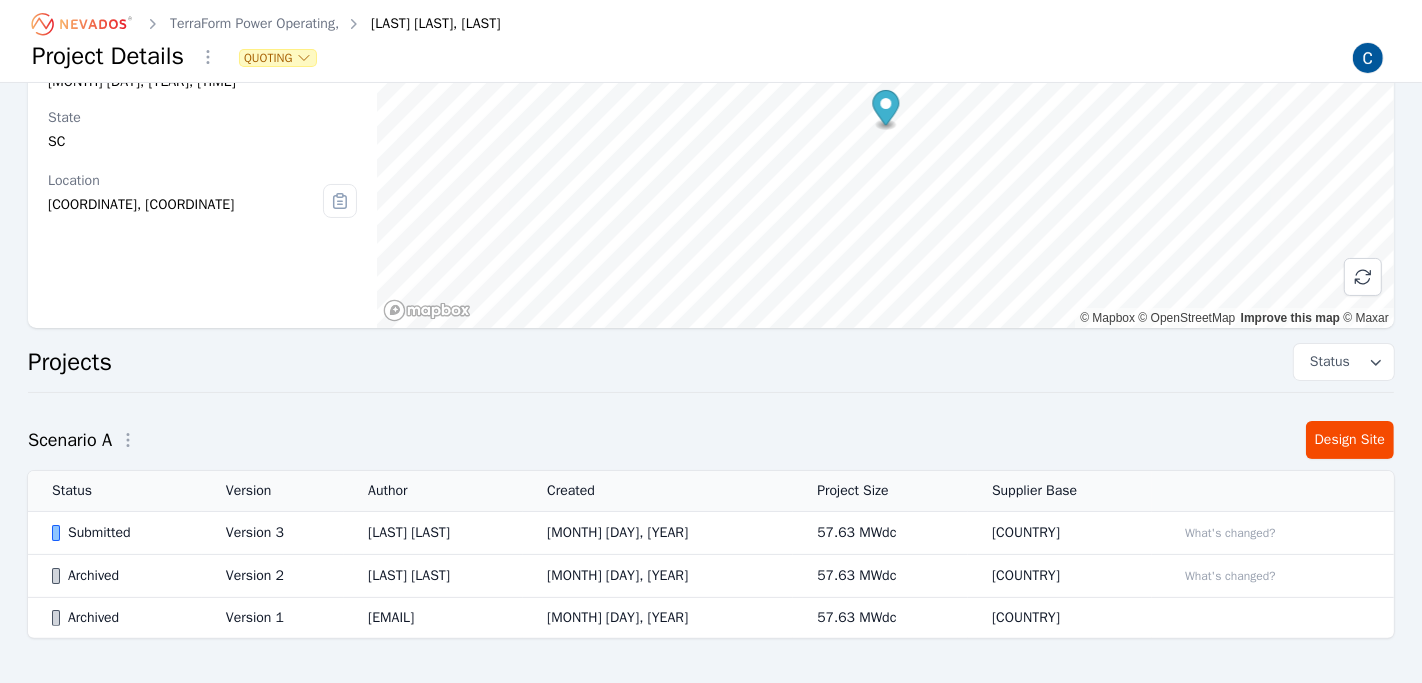 click 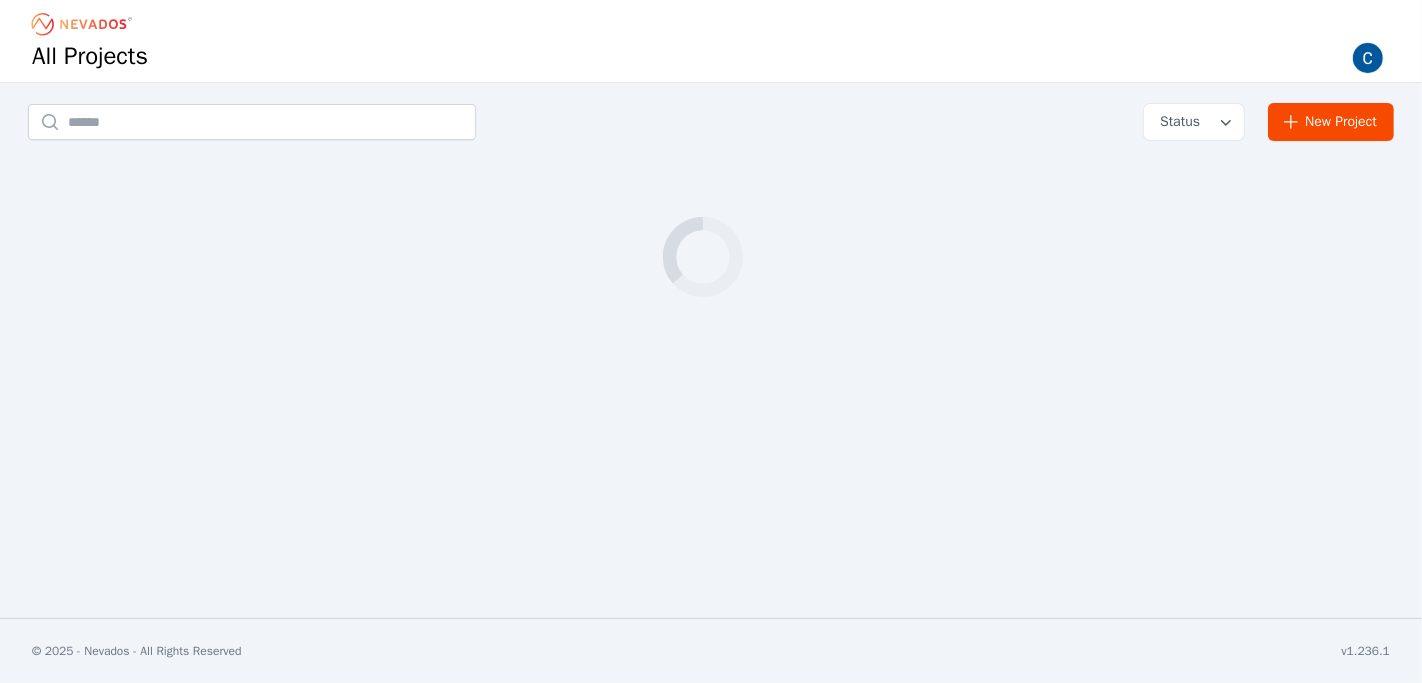 scroll, scrollTop: 0, scrollLeft: 0, axis: both 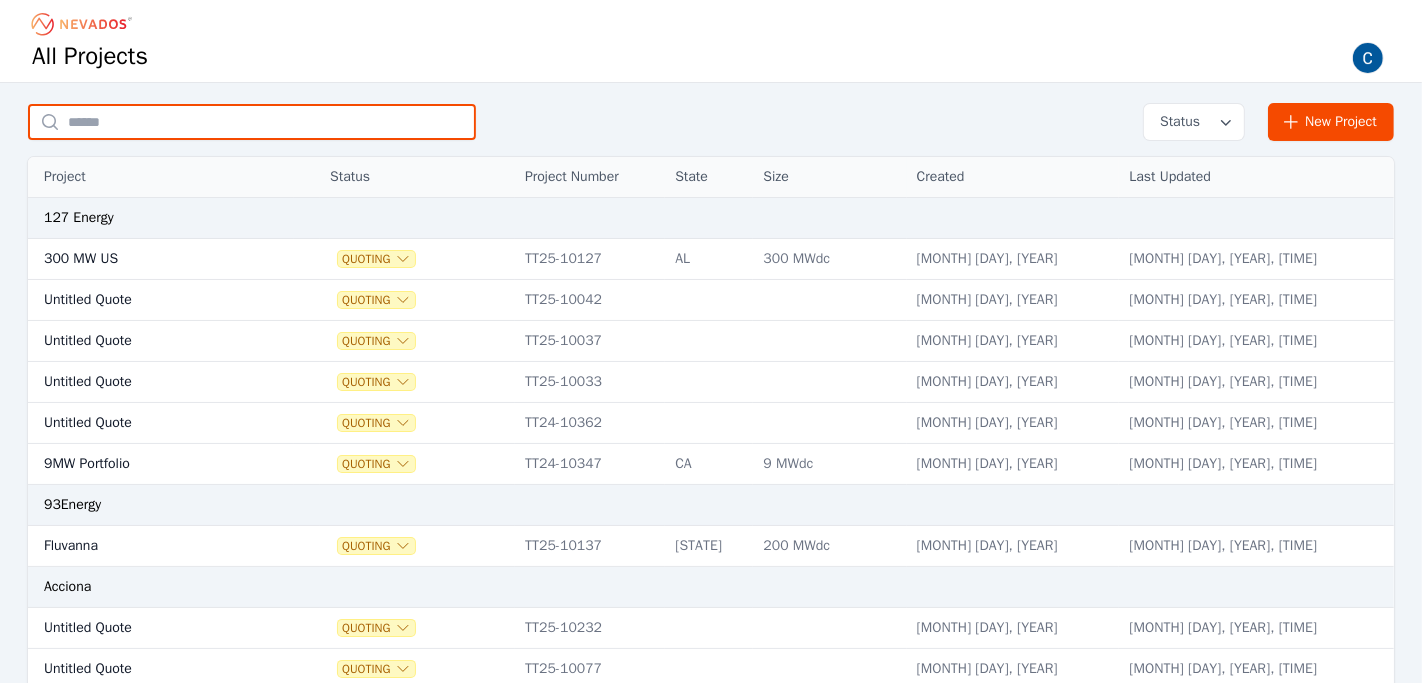 click at bounding box center (252, 122) 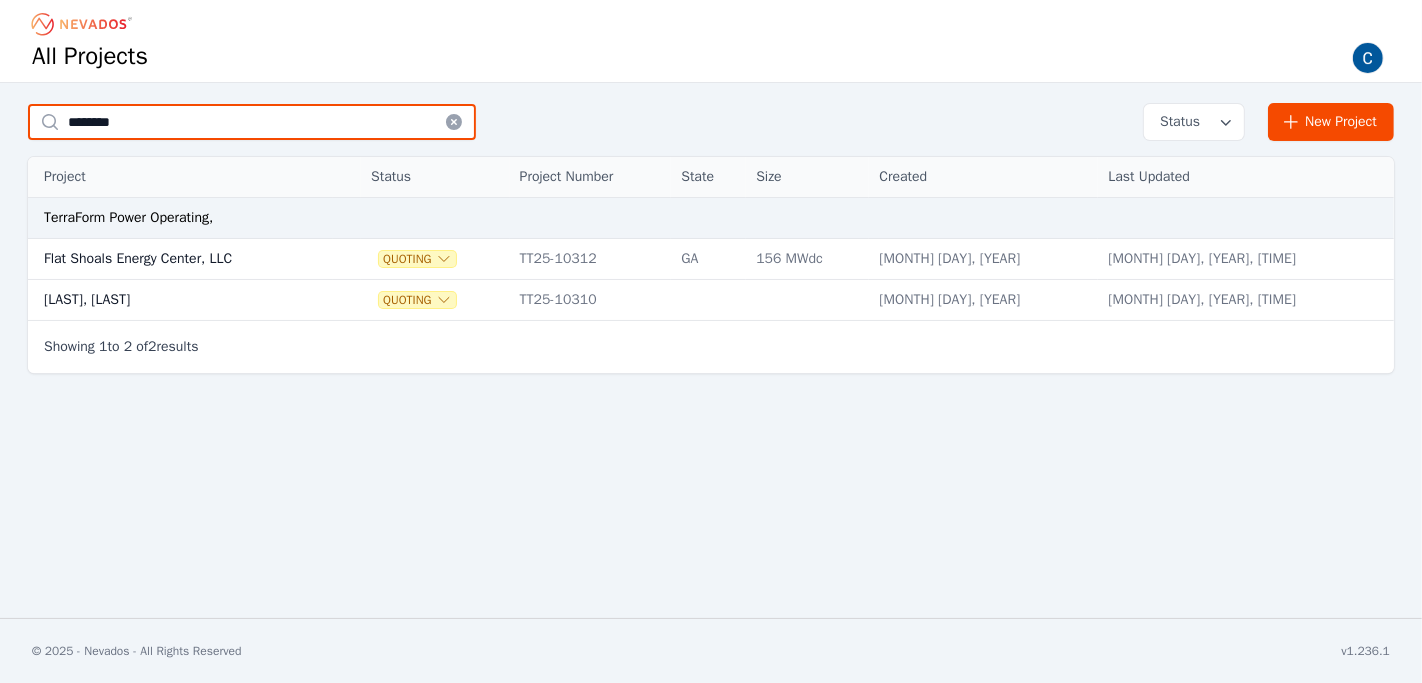 type on "********" 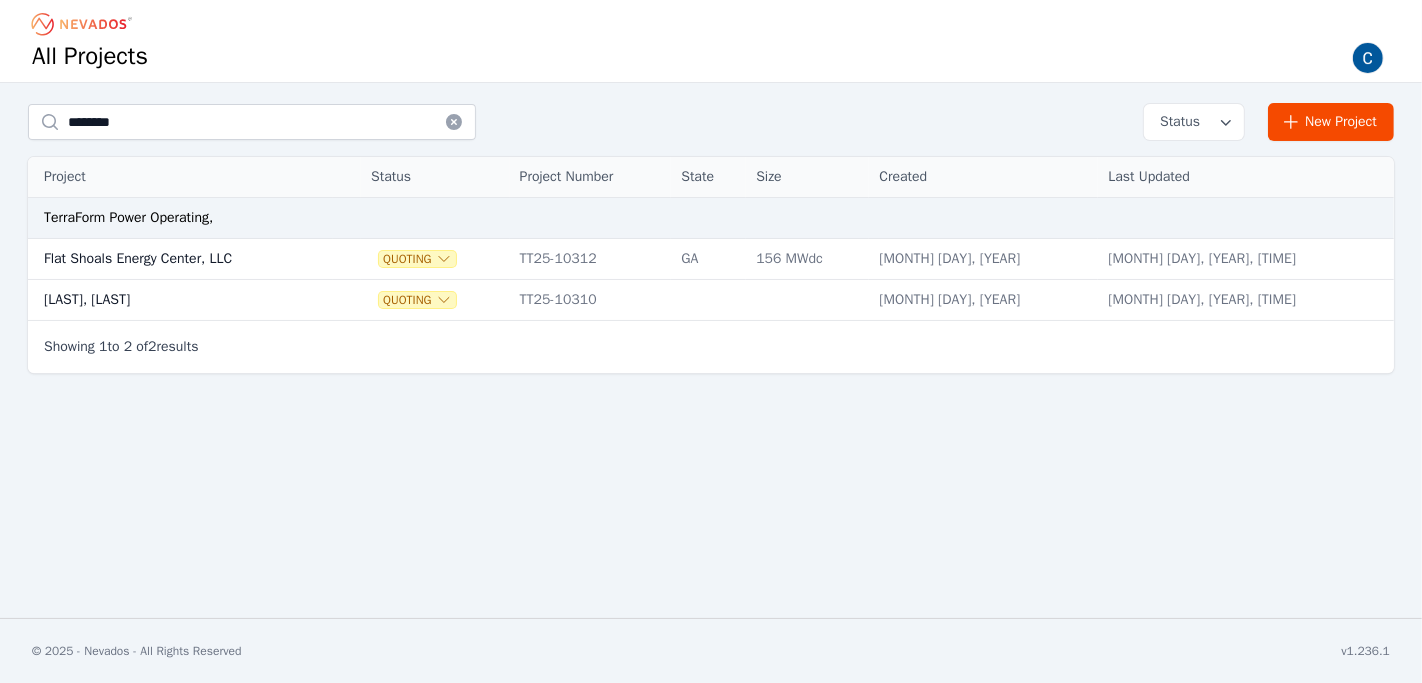 click on "[LAST], [LAST]" at bounding box center (180, 300) 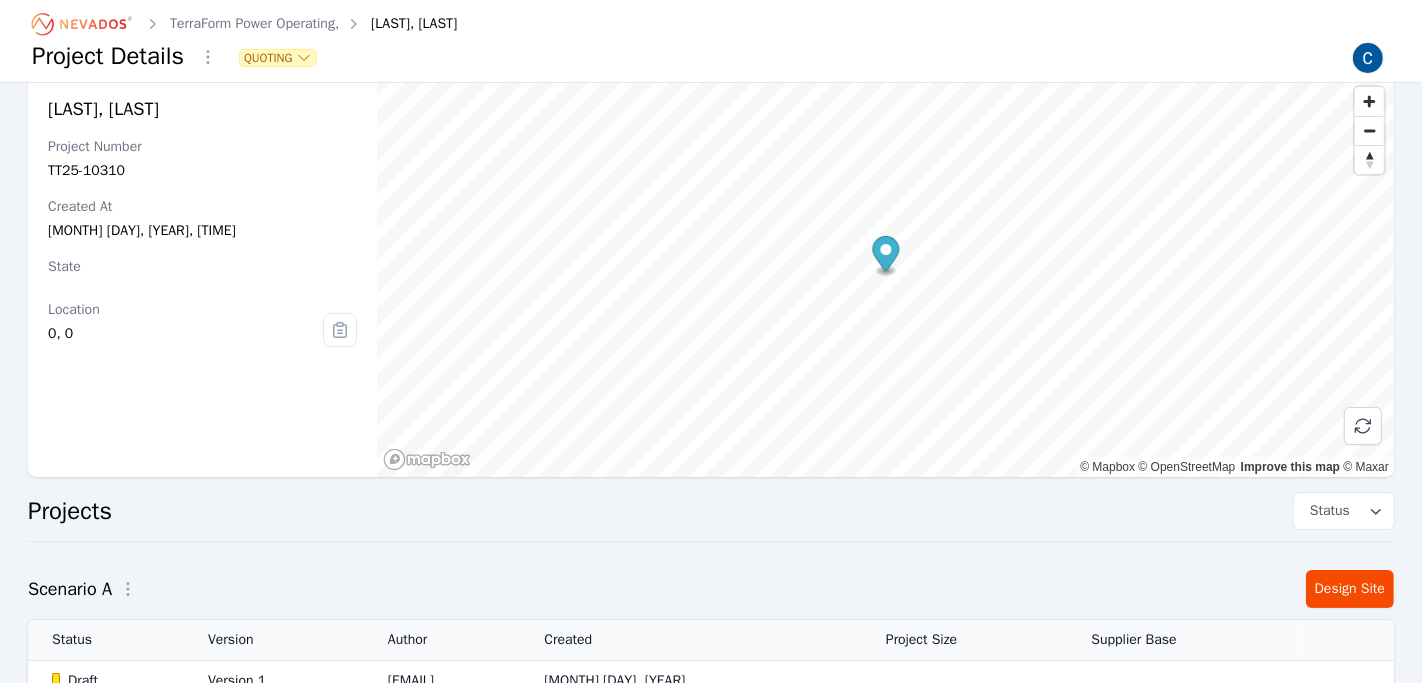 scroll, scrollTop: 0, scrollLeft: 0, axis: both 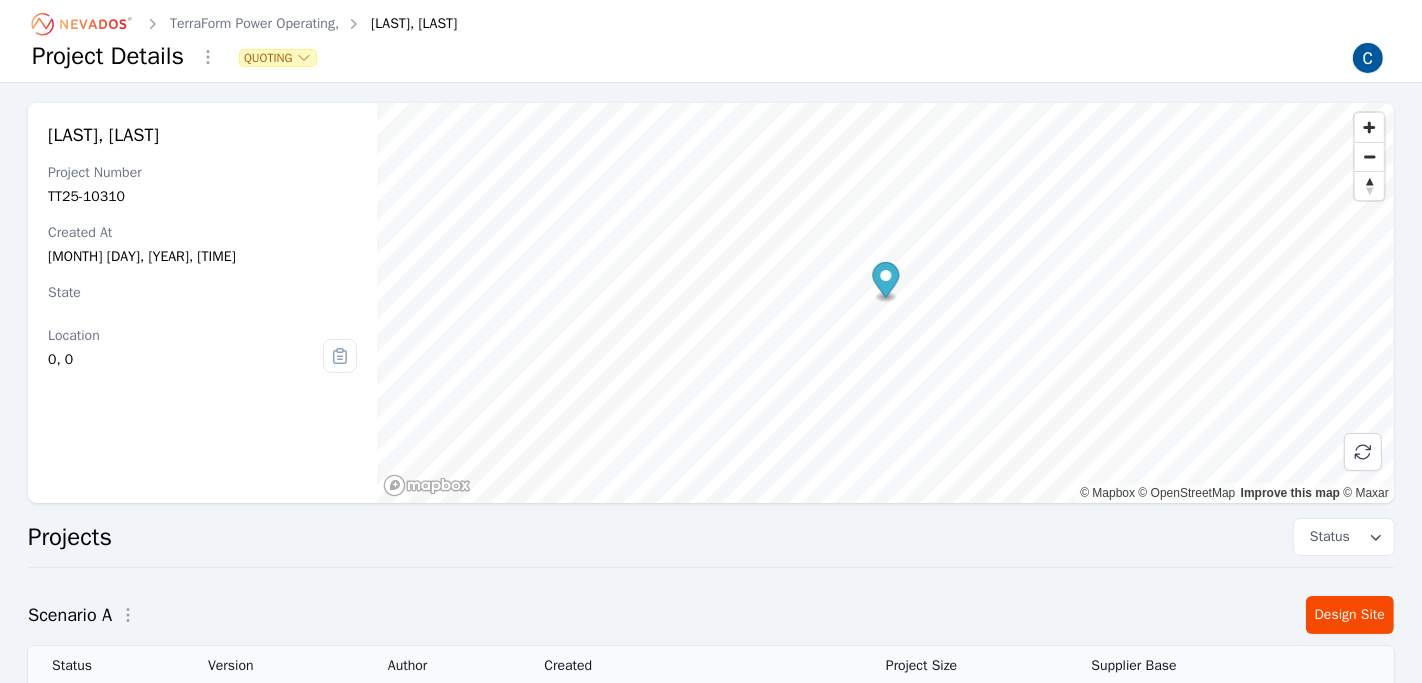 click on "TerraForm Power Operating," at bounding box center (254, 24) 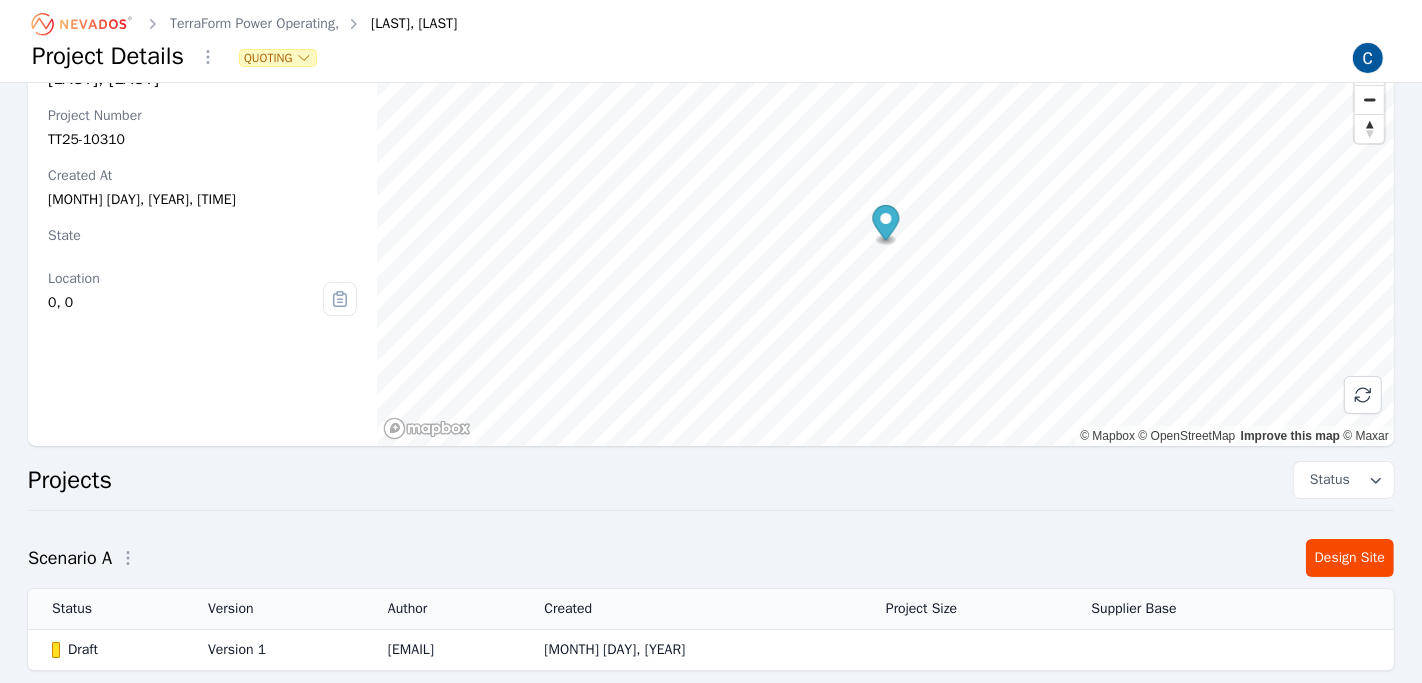 scroll, scrollTop: 0, scrollLeft: 0, axis: both 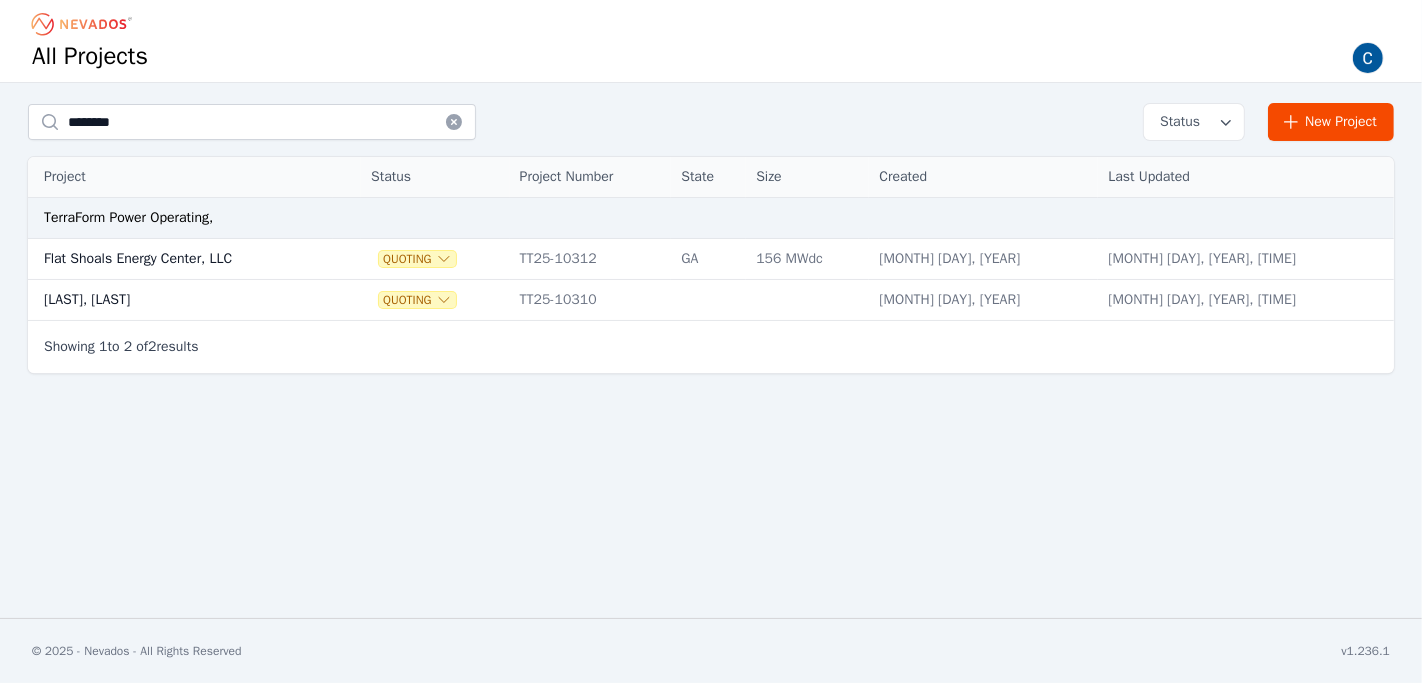 click on "[LAST], [LAST]" at bounding box center (180, 300) 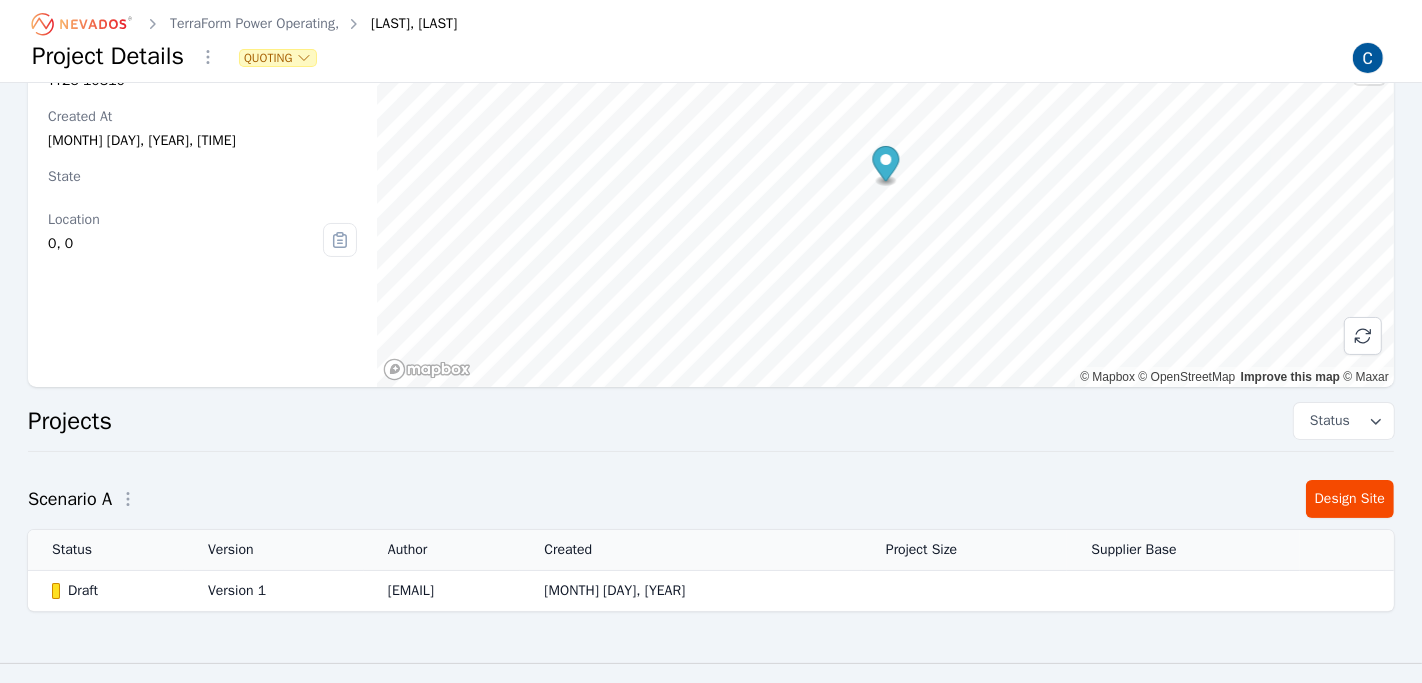 scroll, scrollTop: 157, scrollLeft: 0, axis: vertical 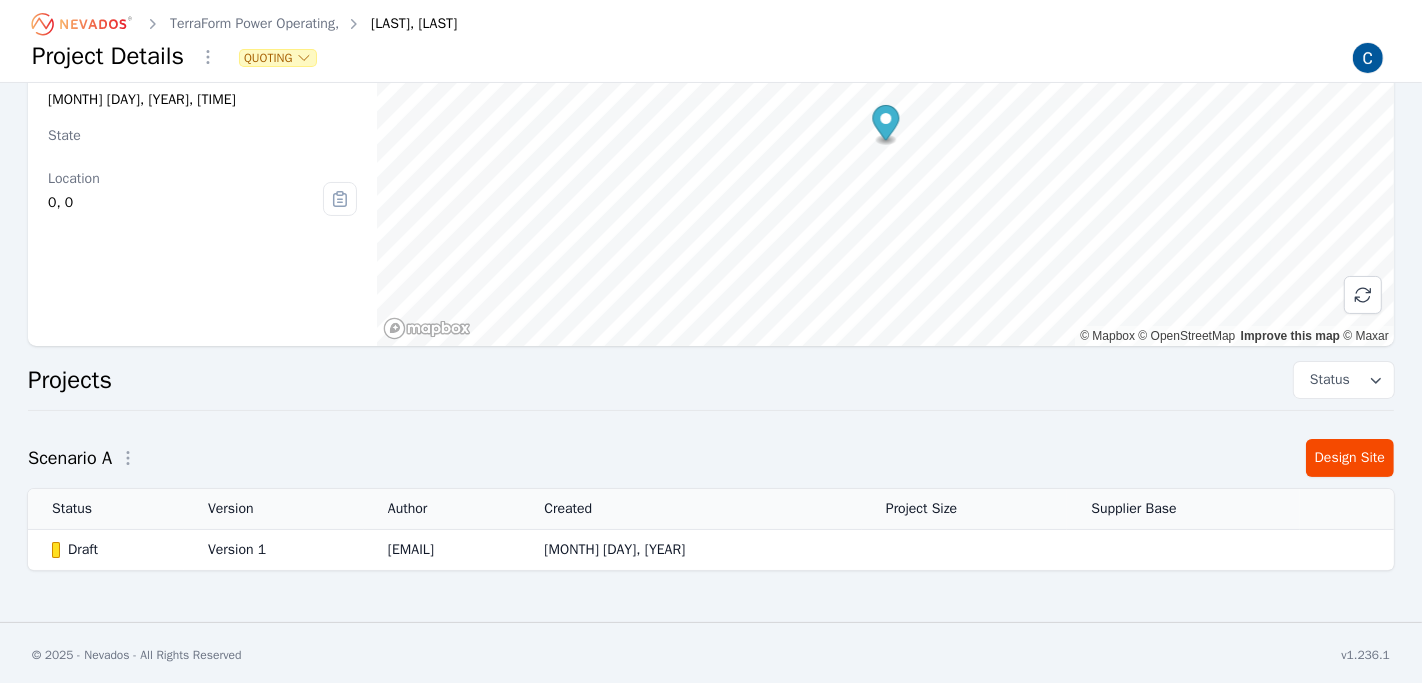 click on "Draft" at bounding box center (113, 550) 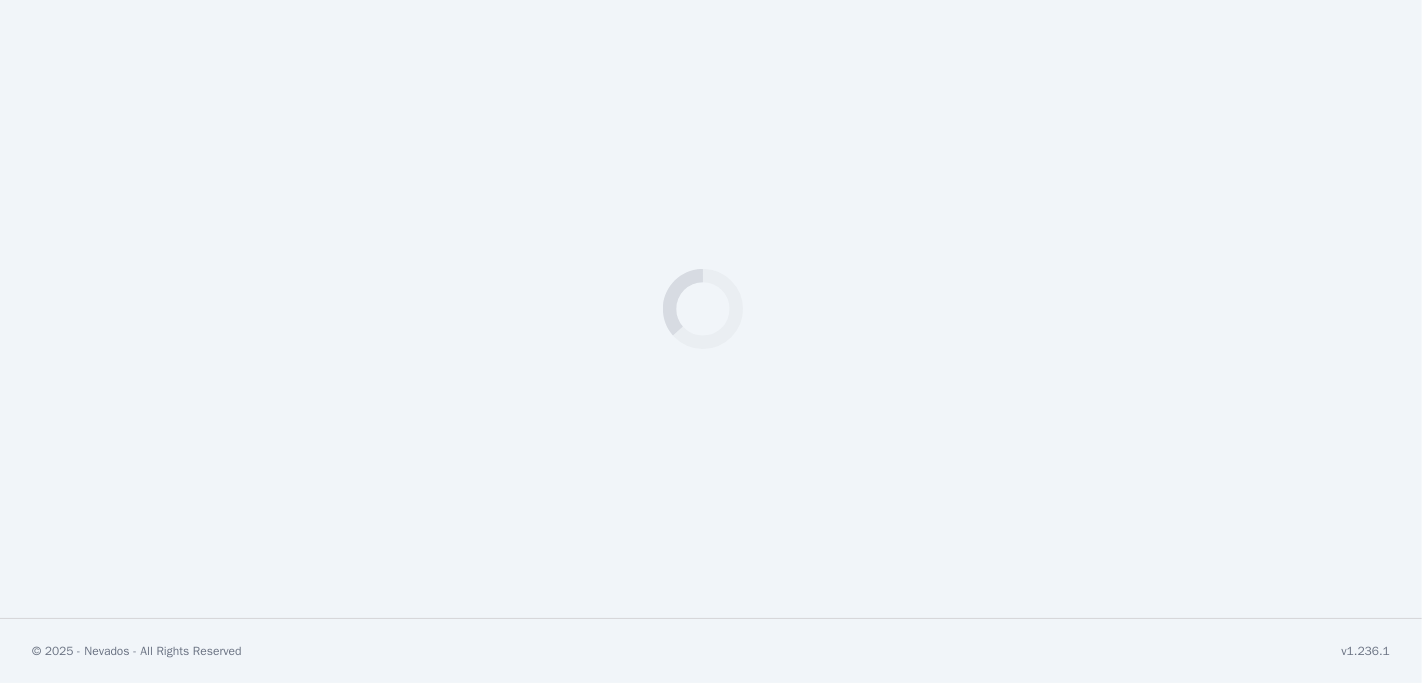 scroll, scrollTop: 0, scrollLeft: 0, axis: both 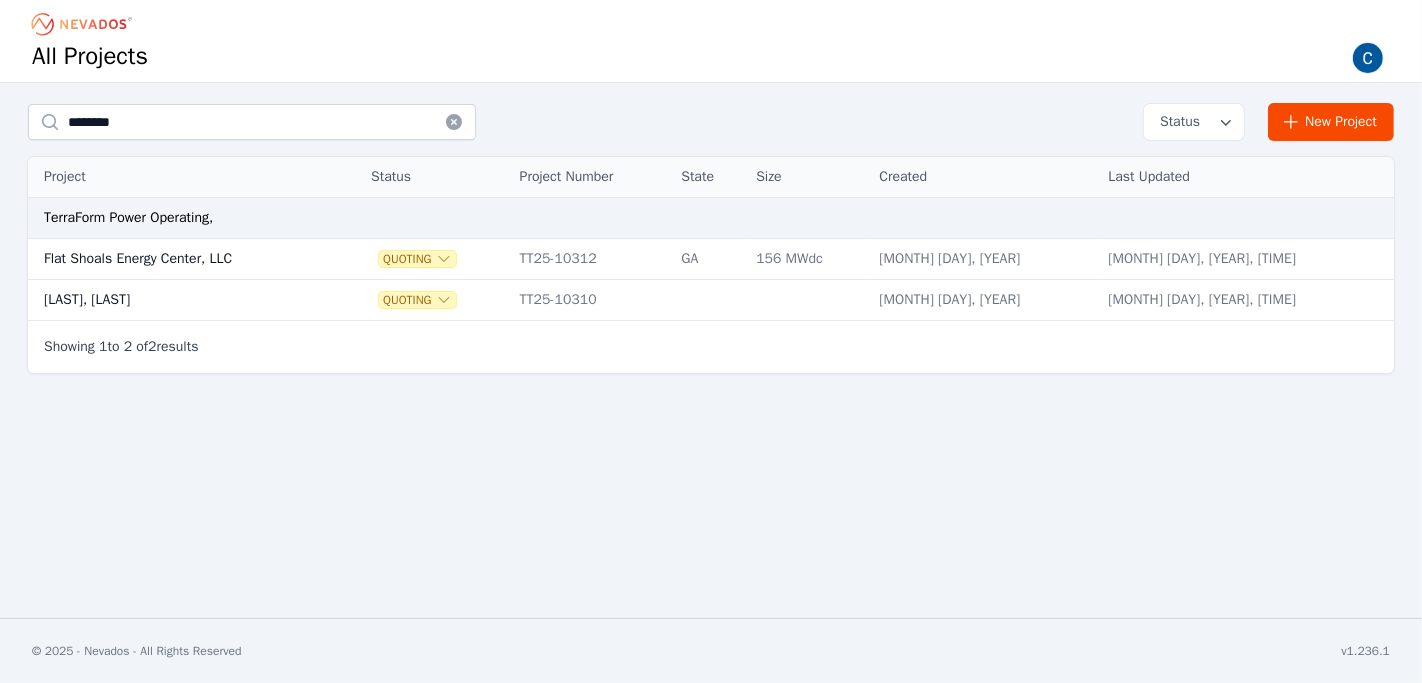 click on "Flat Shoals Energy Center, LLC" at bounding box center (180, 259) 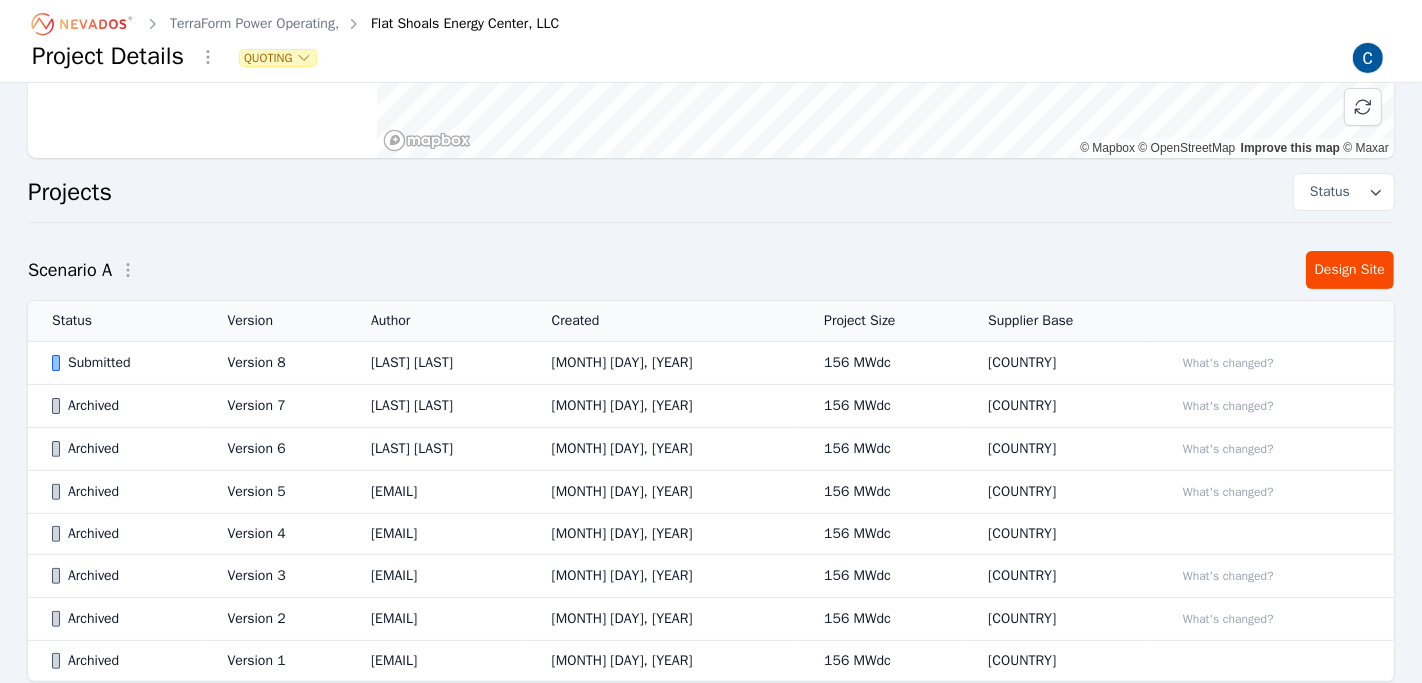 scroll, scrollTop: 376, scrollLeft: 0, axis: vertical 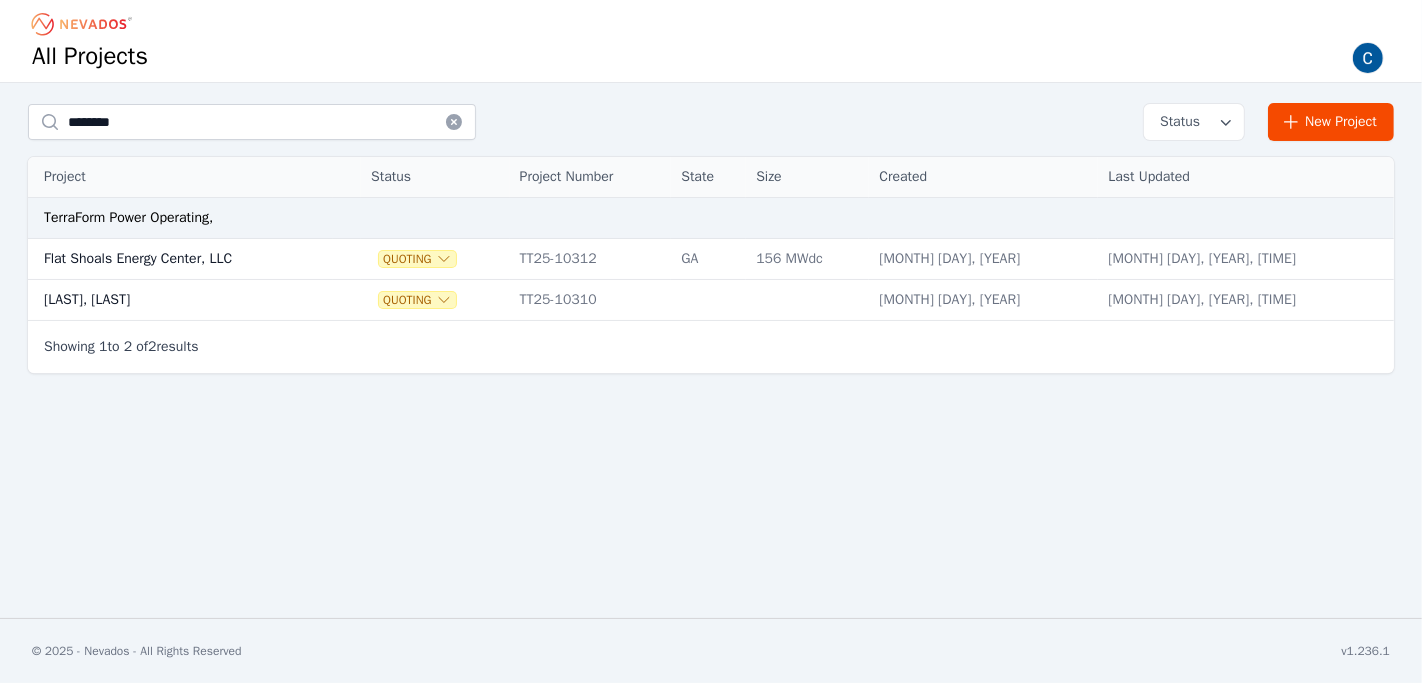 click on "[LAST], [LAST]" at bounding box center [180, 300] 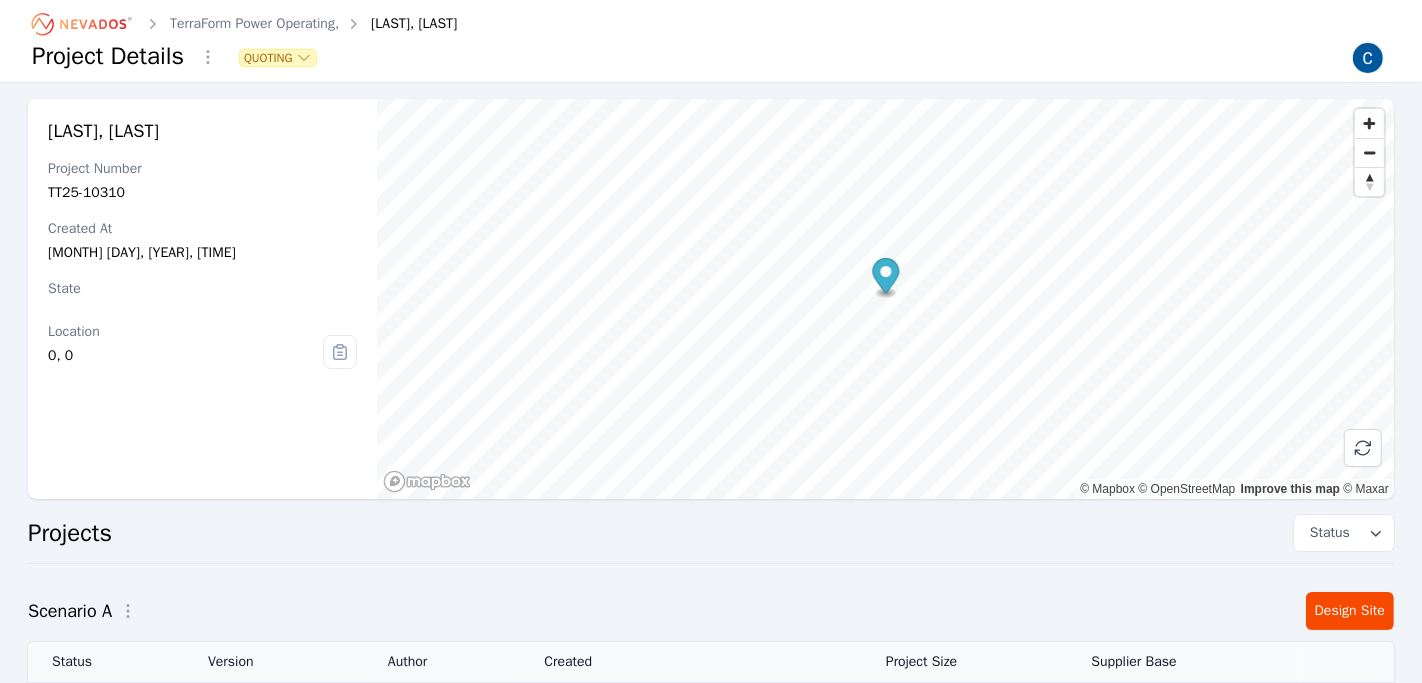 click on "Status" at bounding box center [1326, 533] 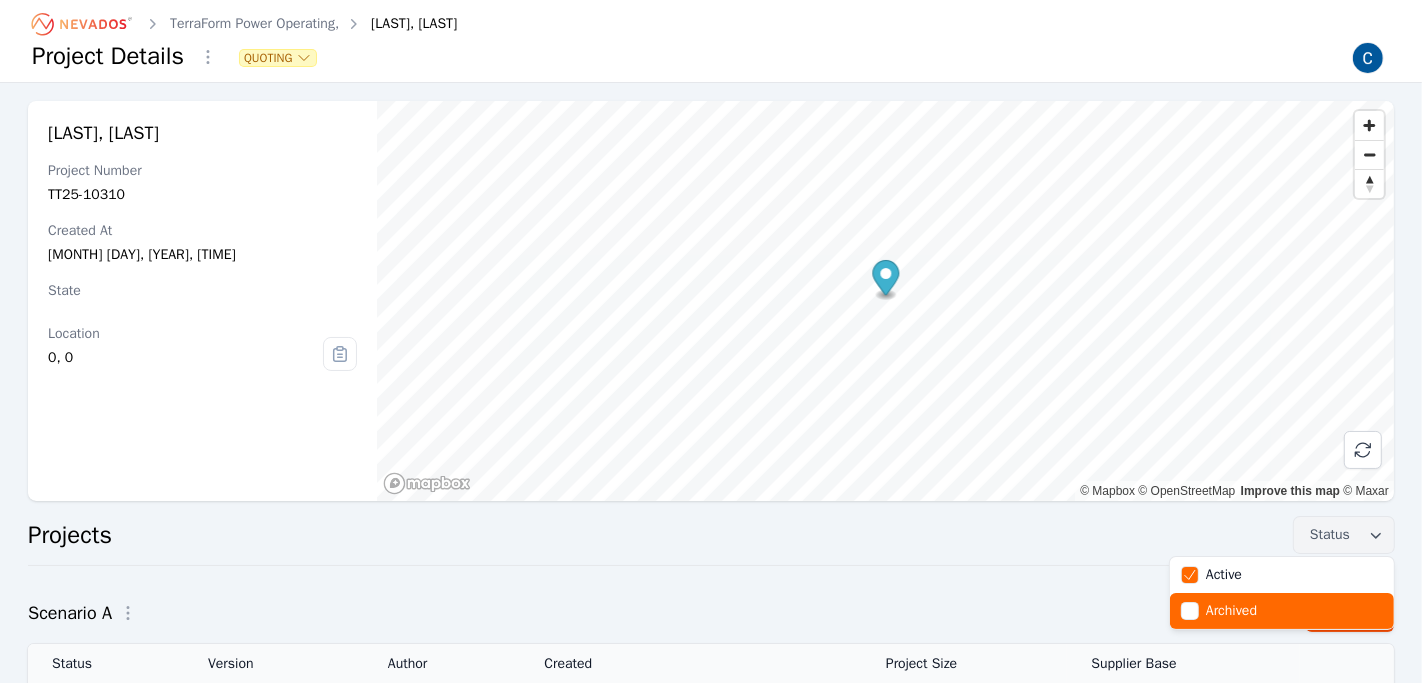 click at bounding box center (1190, 611) 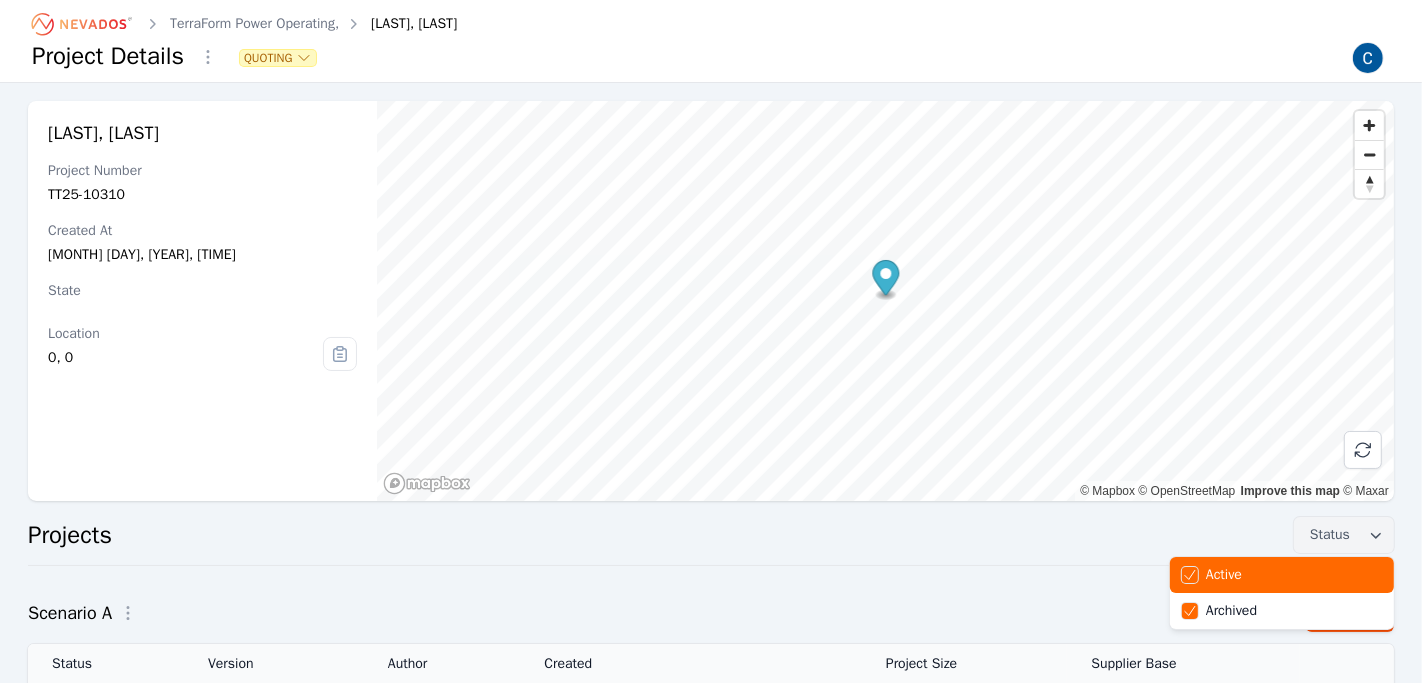 click 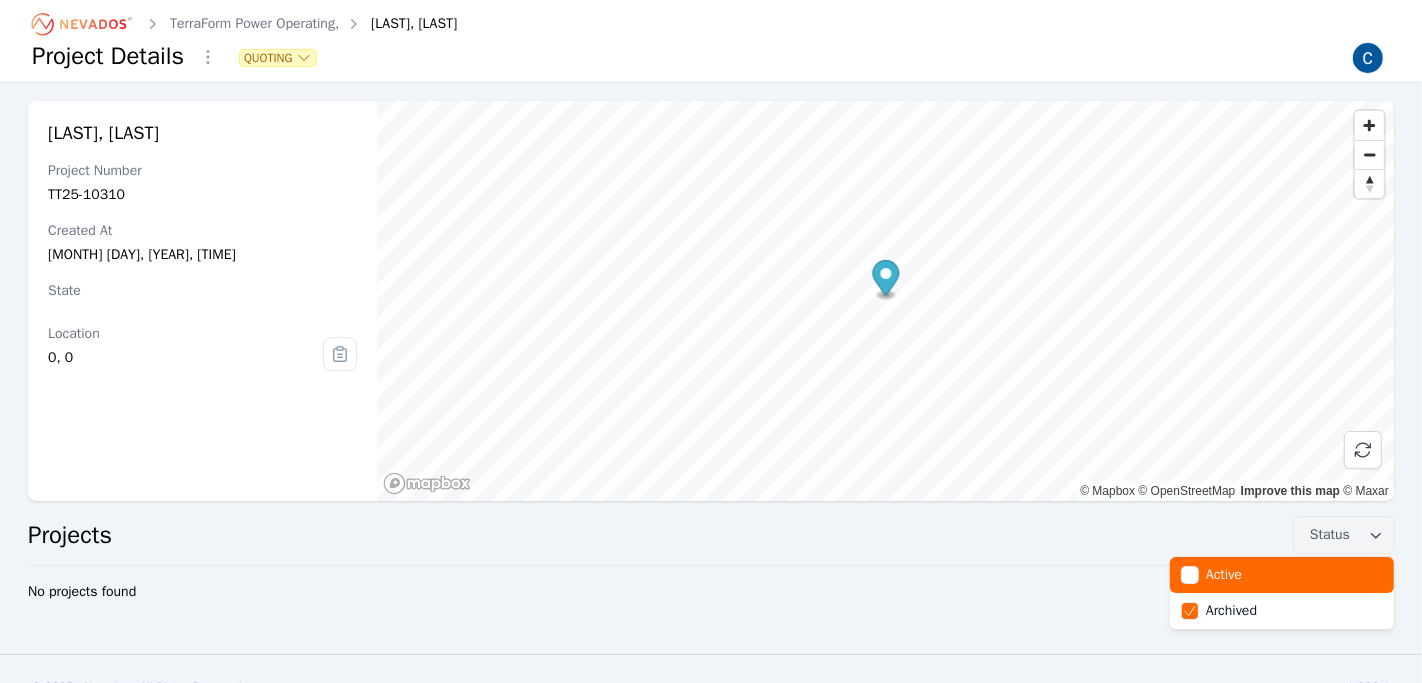 click at bounding box center (1190, 575) 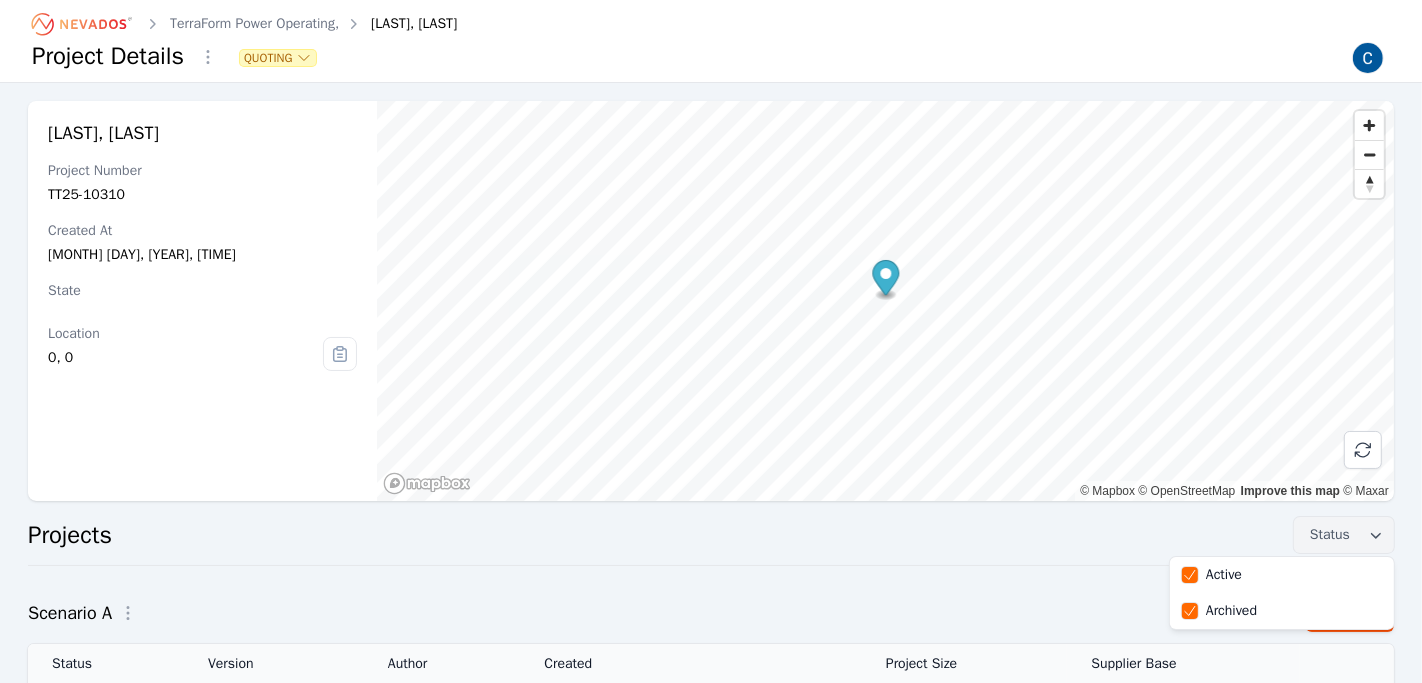 click on "[LAST], [LAST] Project Number [ID] Created At [MONTH] [DAY], [YEAR], [TIME] State Location [COORDINATE], [COORDINATE] © Mapbox   © OpenStreetMap   Improve this map   © Maxar Projects Status Active Archived Scenario A Design Site Status Version Author Created Project Size Supplier Base Draft Version [NUMBER] [EMAIL] [MONTH] [DAY], [YEAR]" at bounding box center [711, 433] 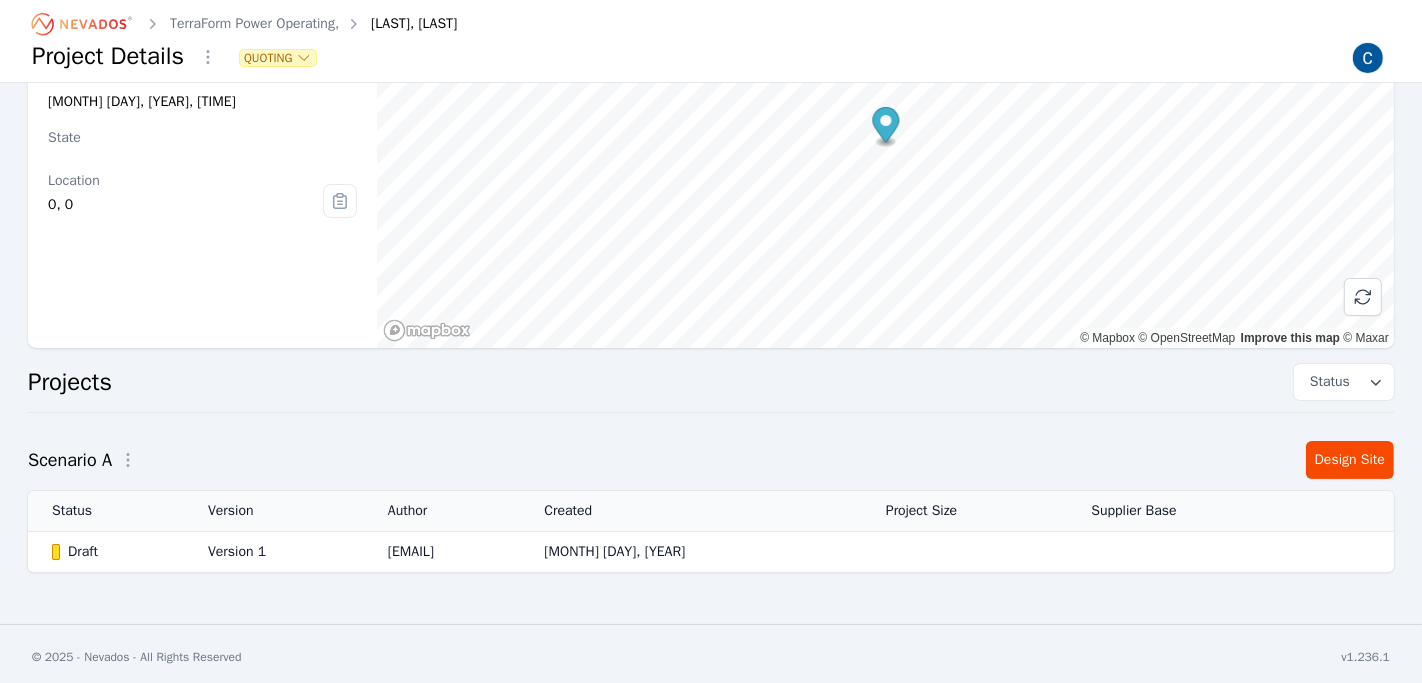 scroll, scrollTop: 157, scrollLeft: 0, axis: vertical 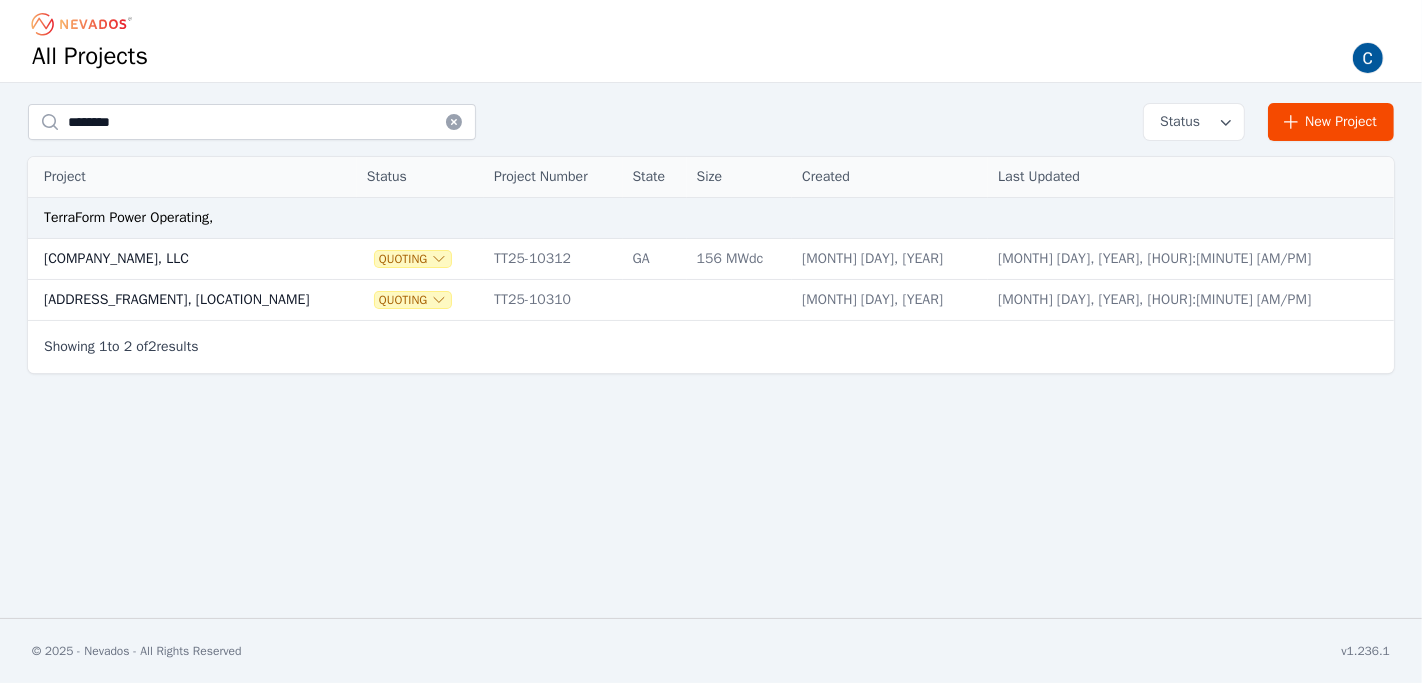 click on "[ADDRESS_FRAGMENT], [LOCATION_NAME]" at bounding box center (180, 300) 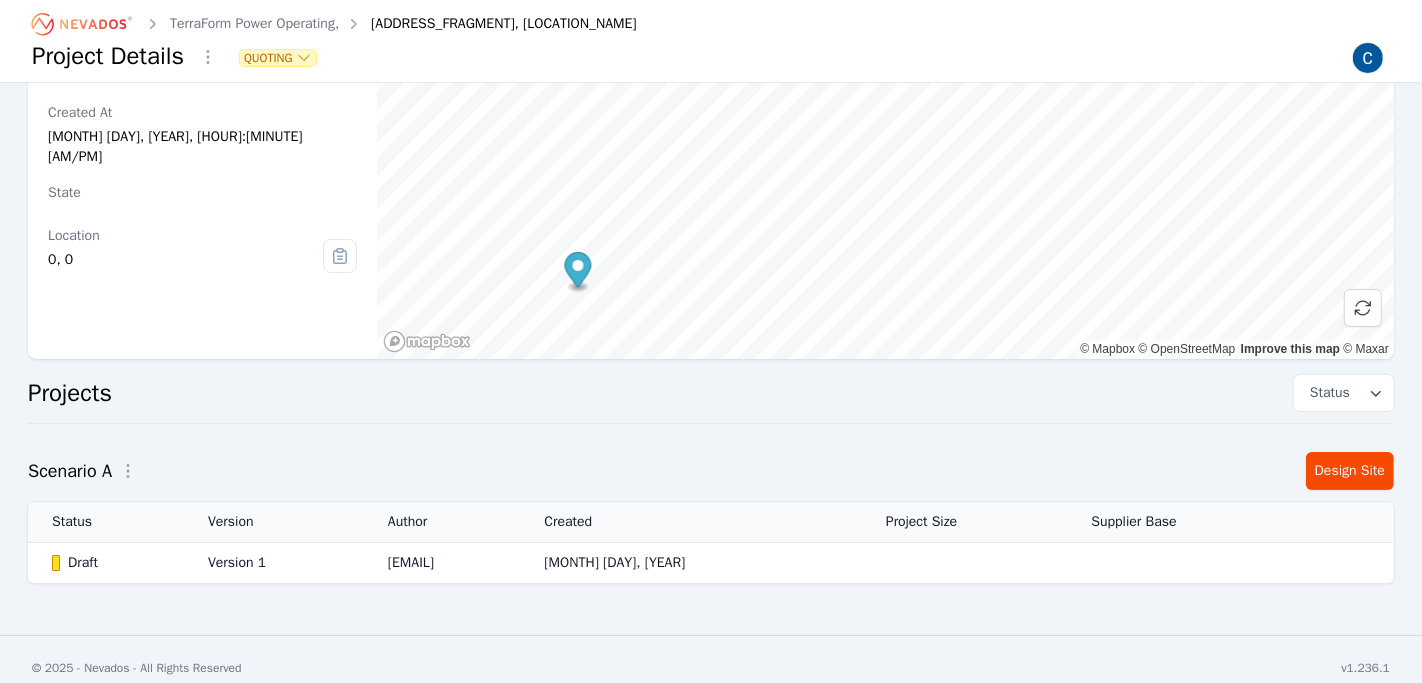scroll, scrollTop: 157, scrollLeft: 0, axis: vertical 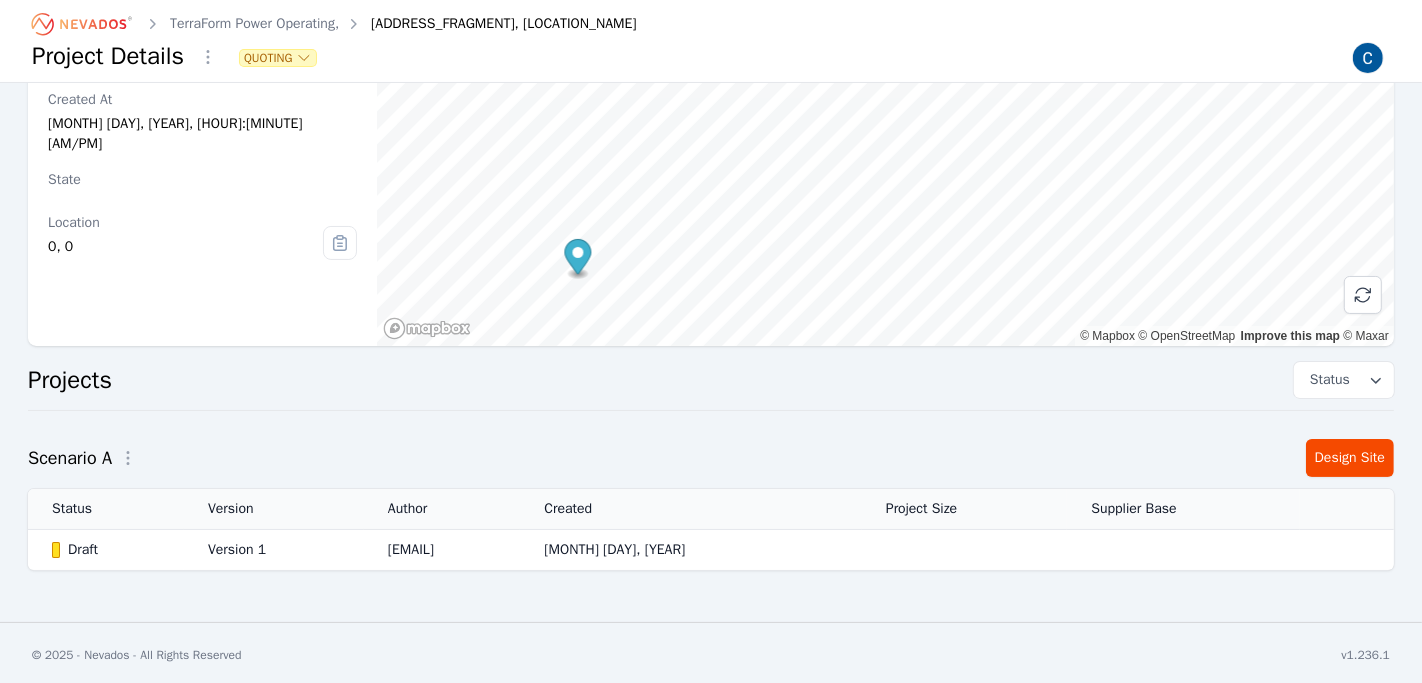 click on "Status" at bounding box center [1344, 380] 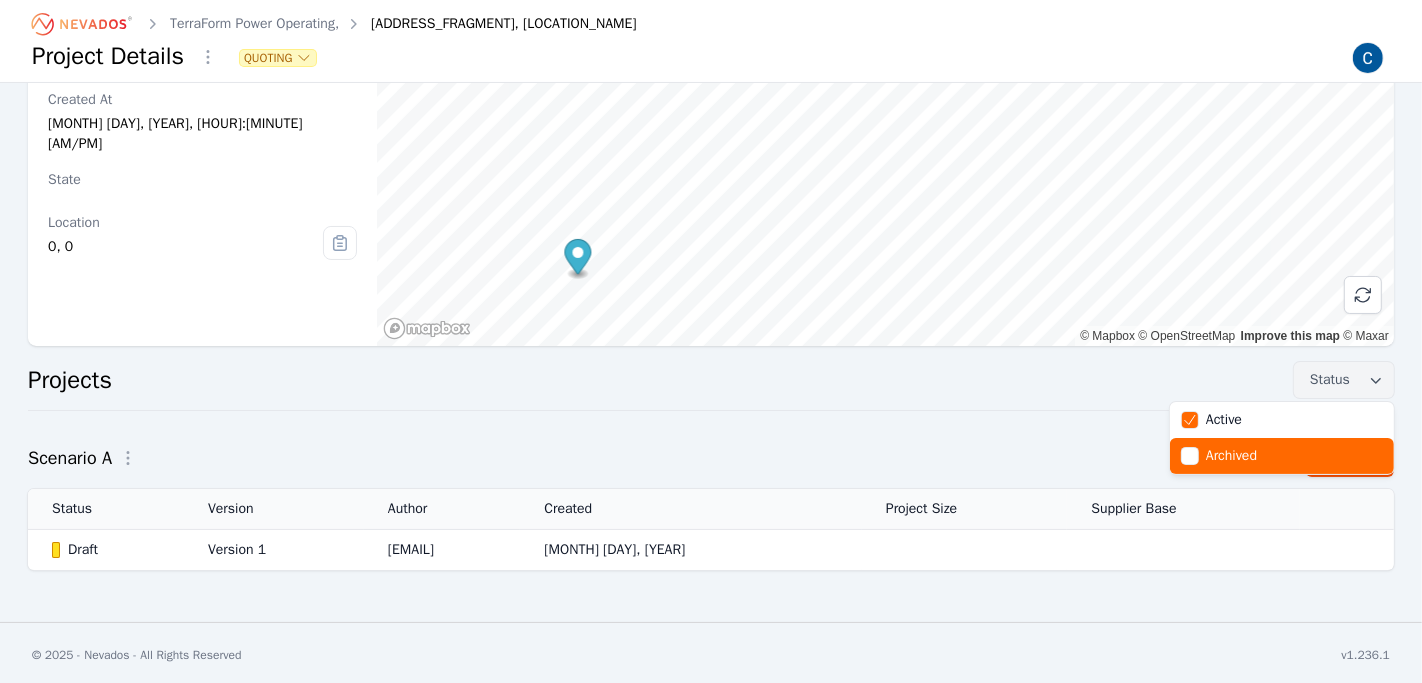 click at bounding box center [1190, 456] 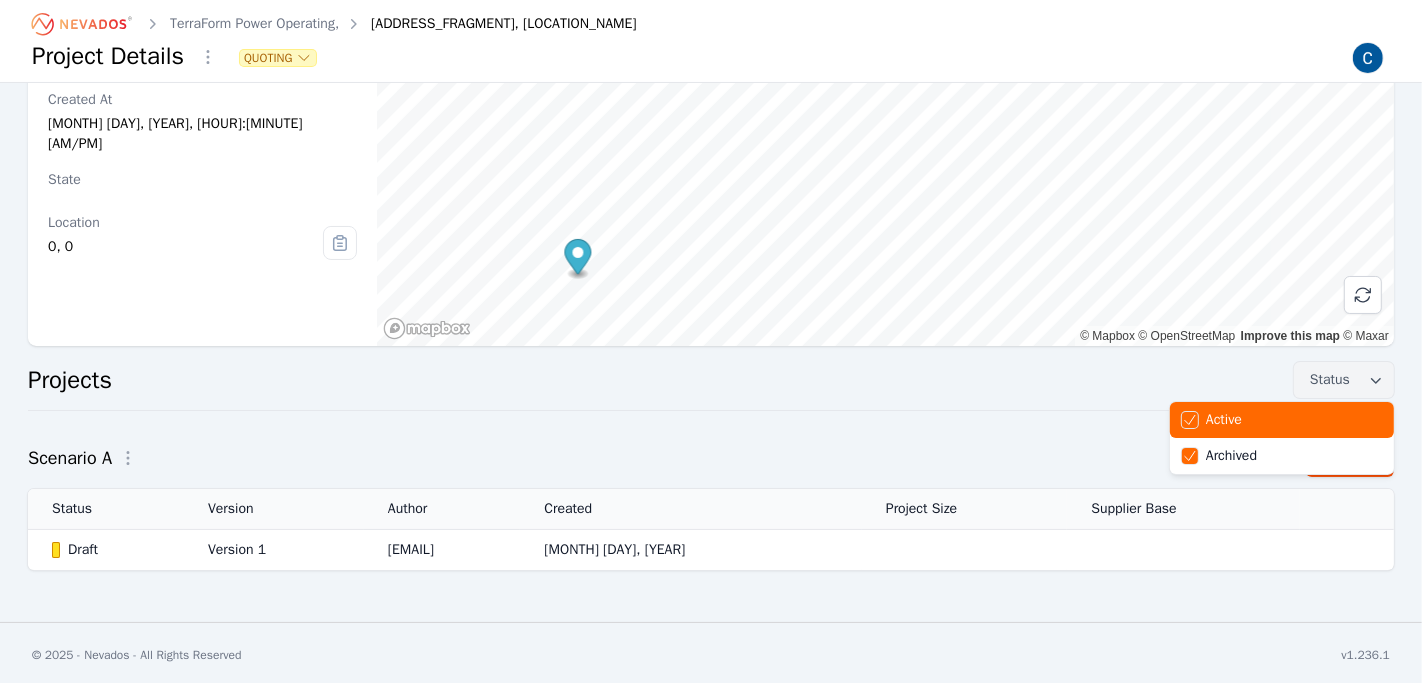 click 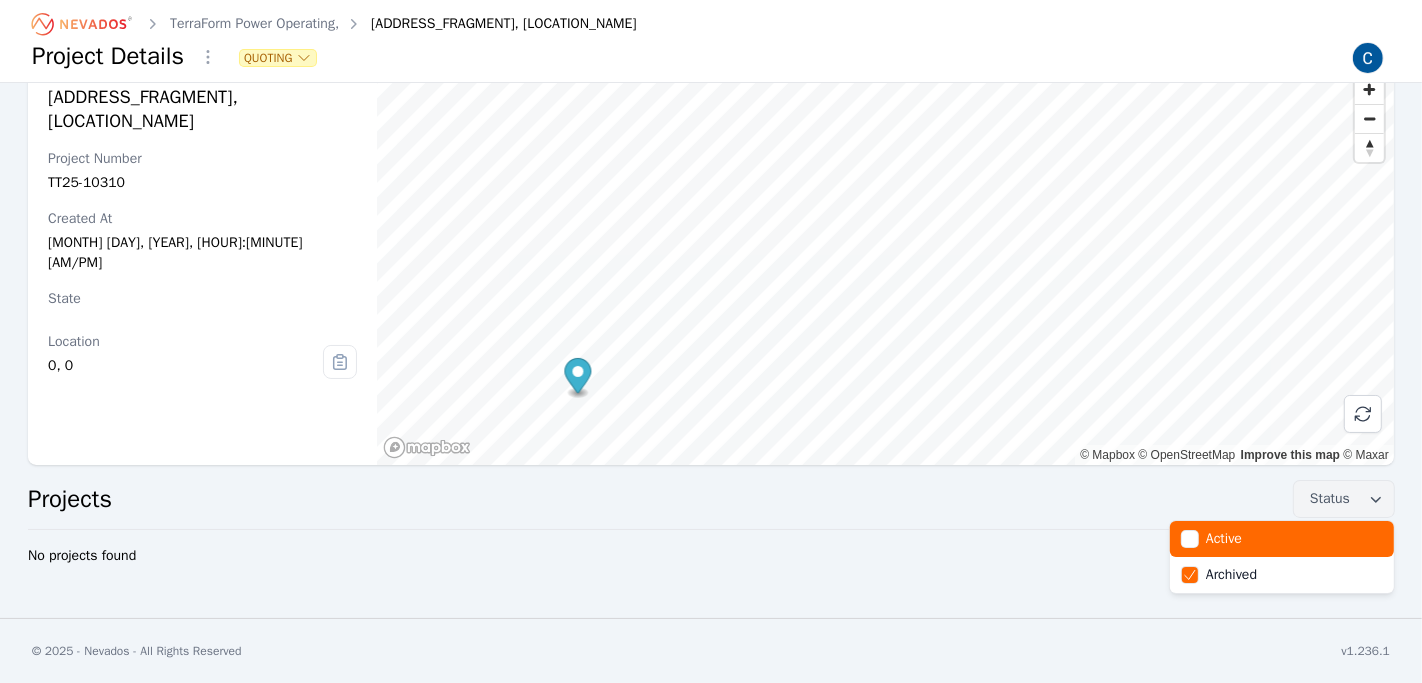 scroll, scrollTop: 36, scrollLeft: 0, axis: vertical 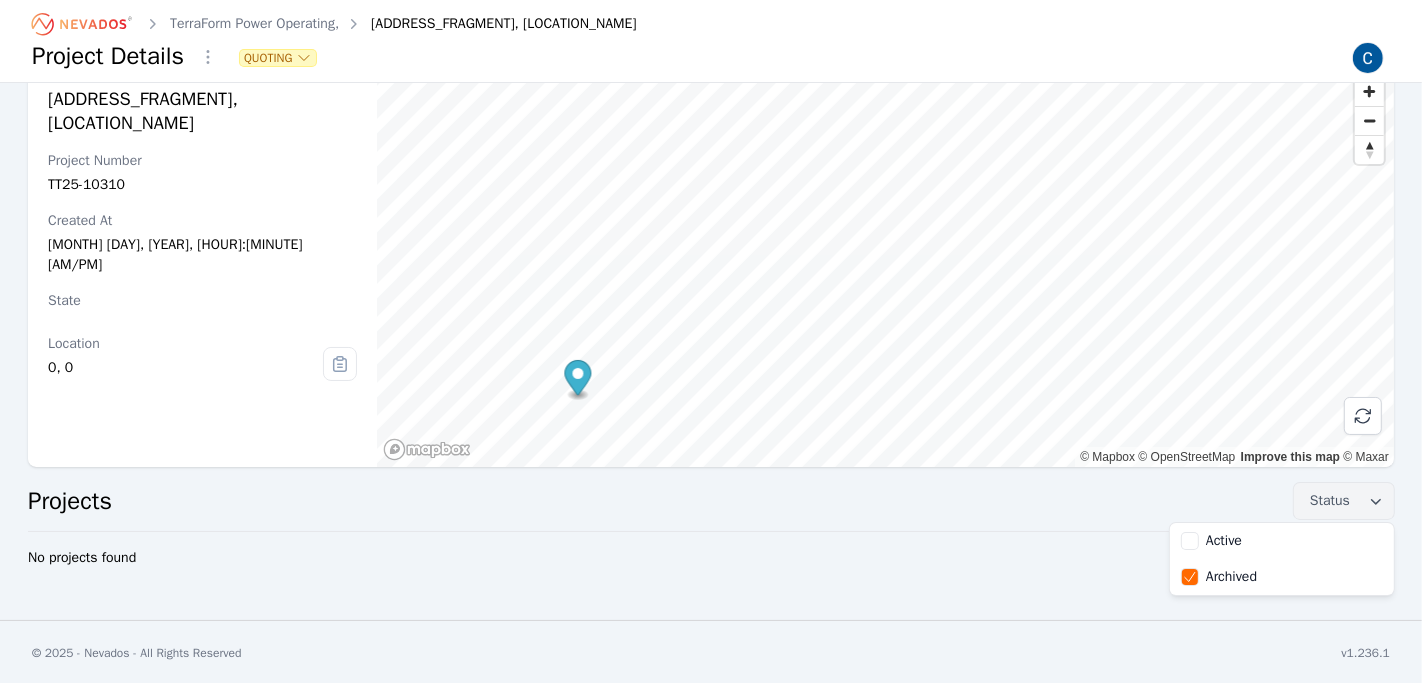 click on "No projects found" at bounding box center (711, 558) 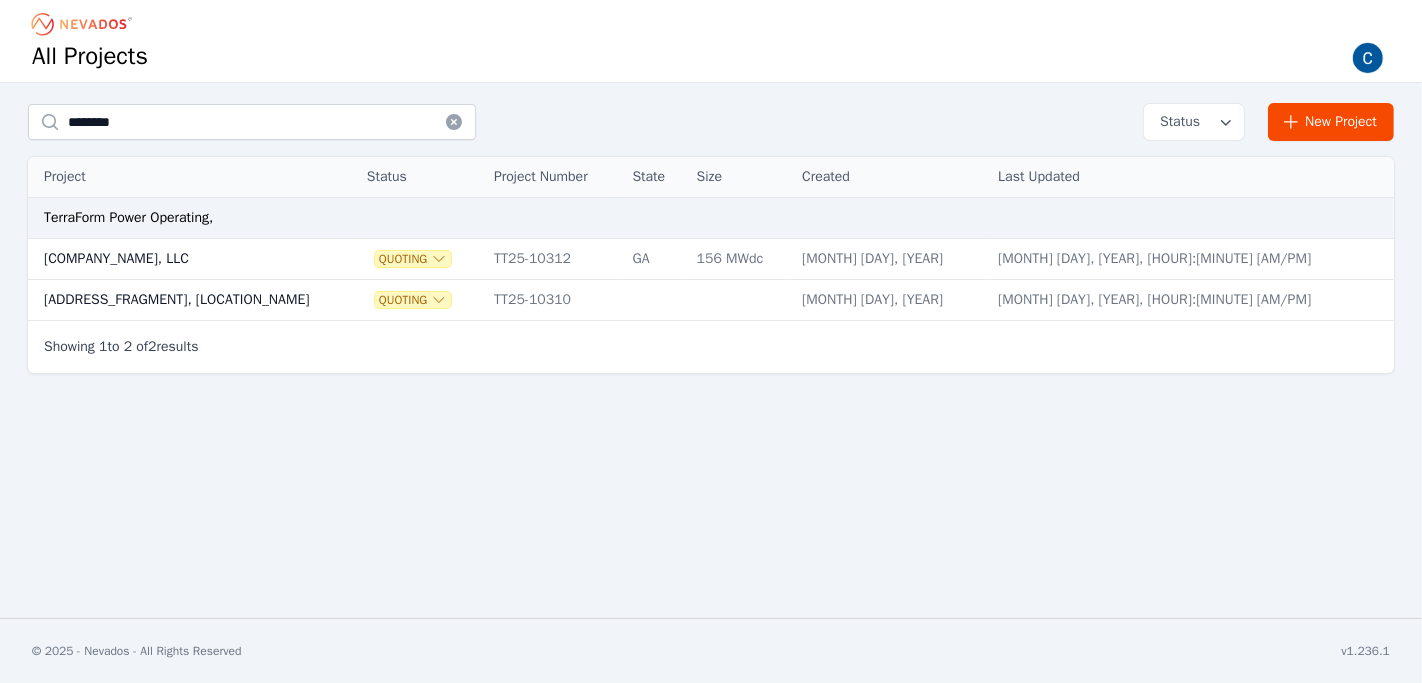 scroll, scrollTop: 0, scrollLeft: 0, axis: both 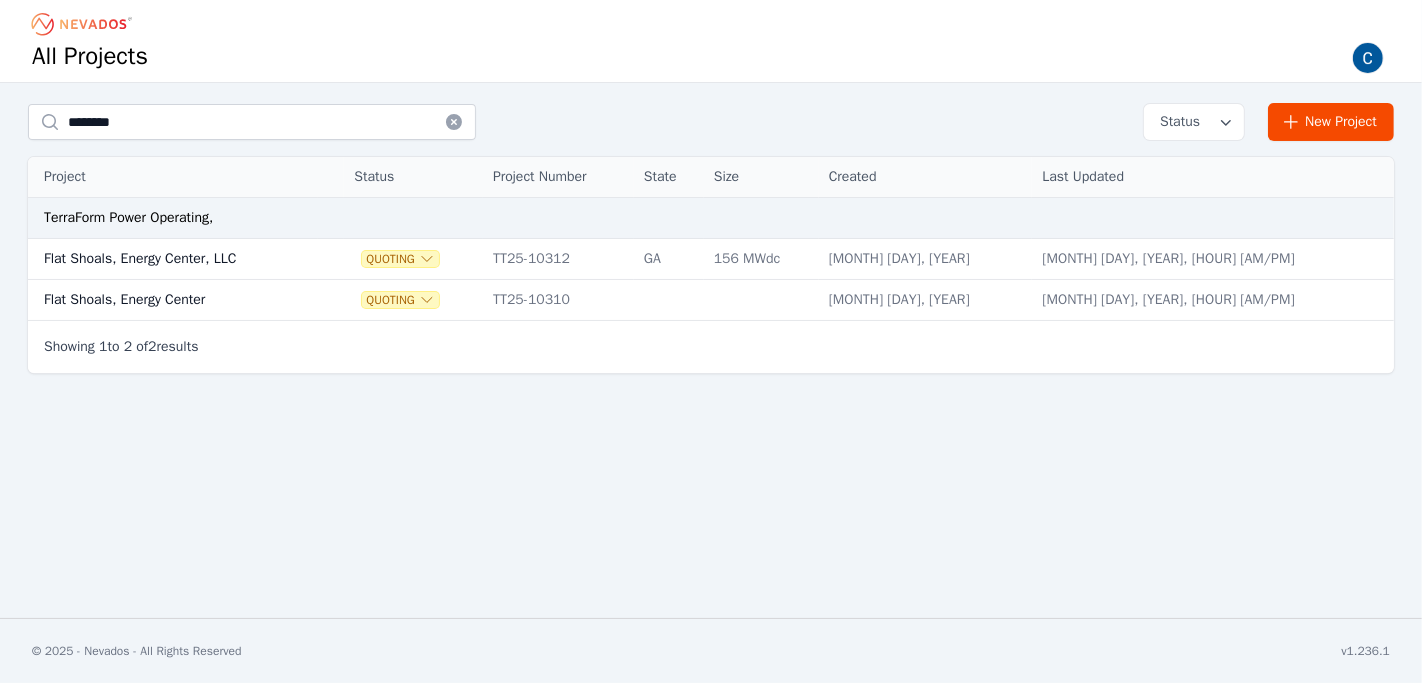 click on "[LAST], [LAST]" at bounding box center (173, 300) 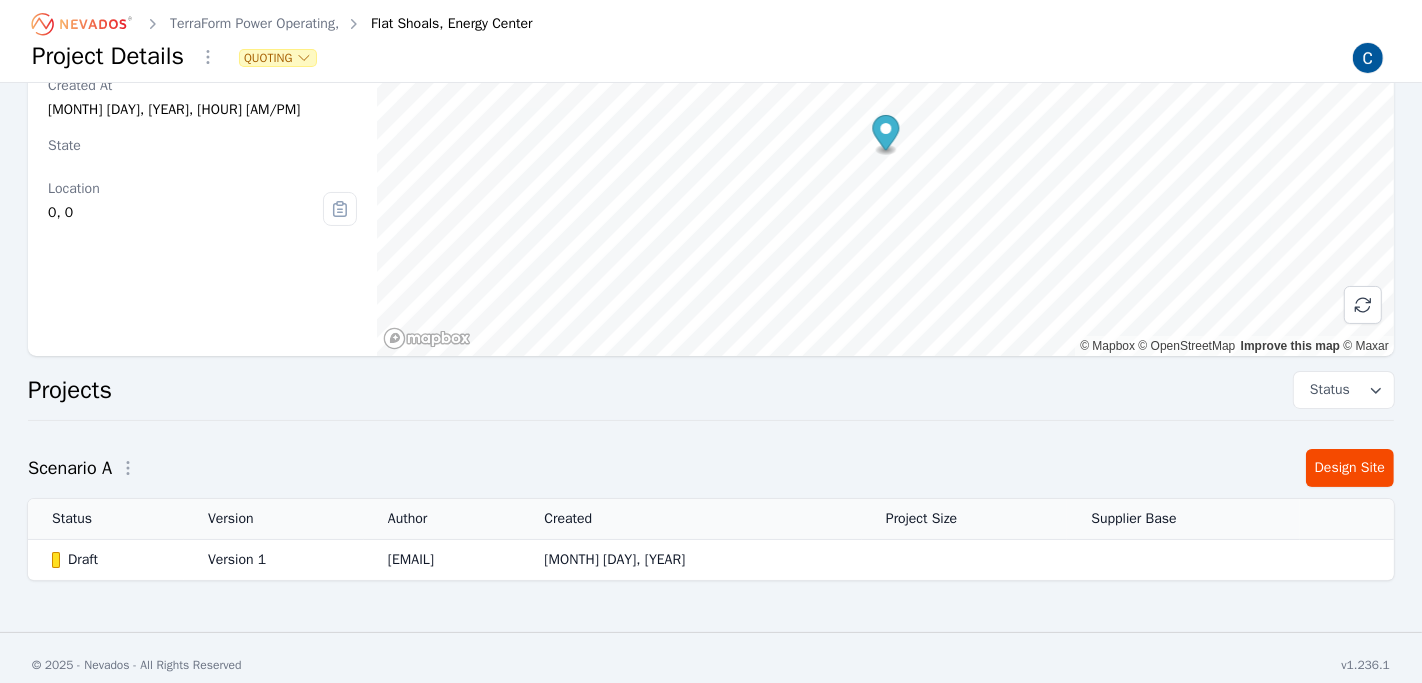 scroll, scrollTop: 157, scrollLeft: 0, axis: vertical 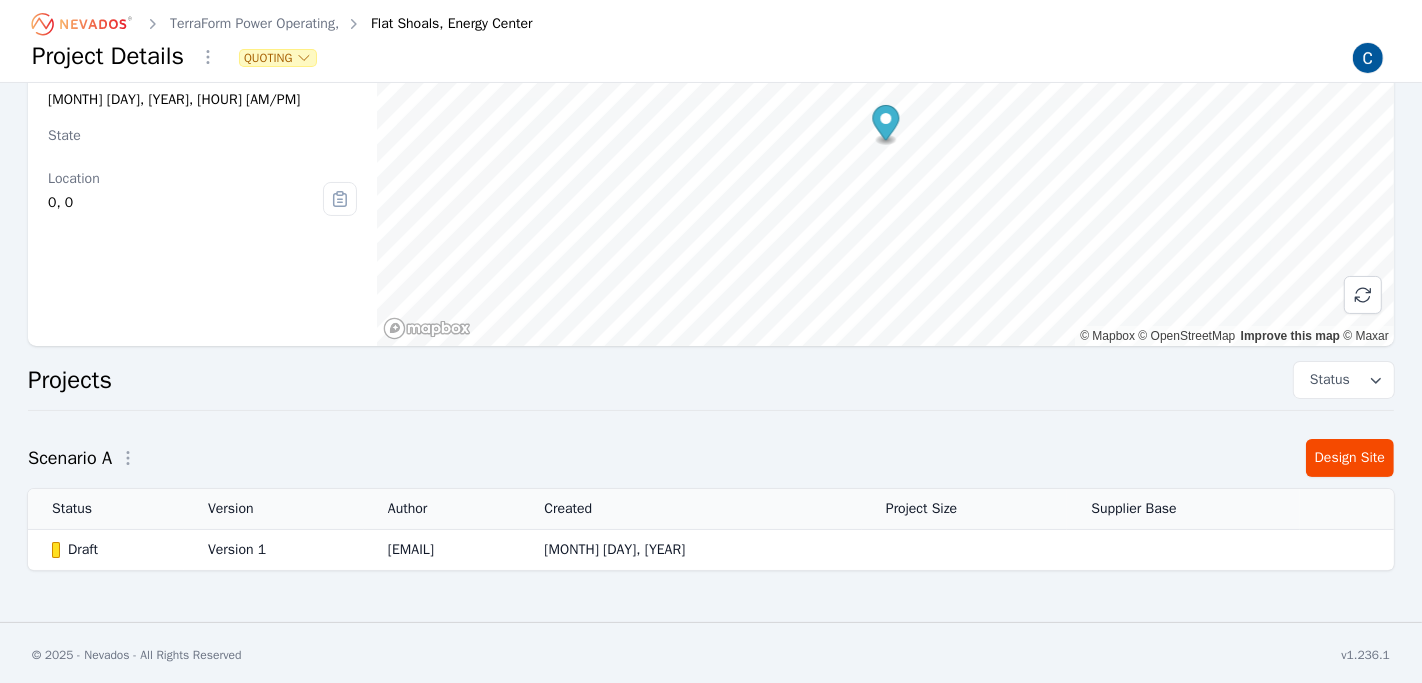 click on "Status" at bounding box center [1326, 380] 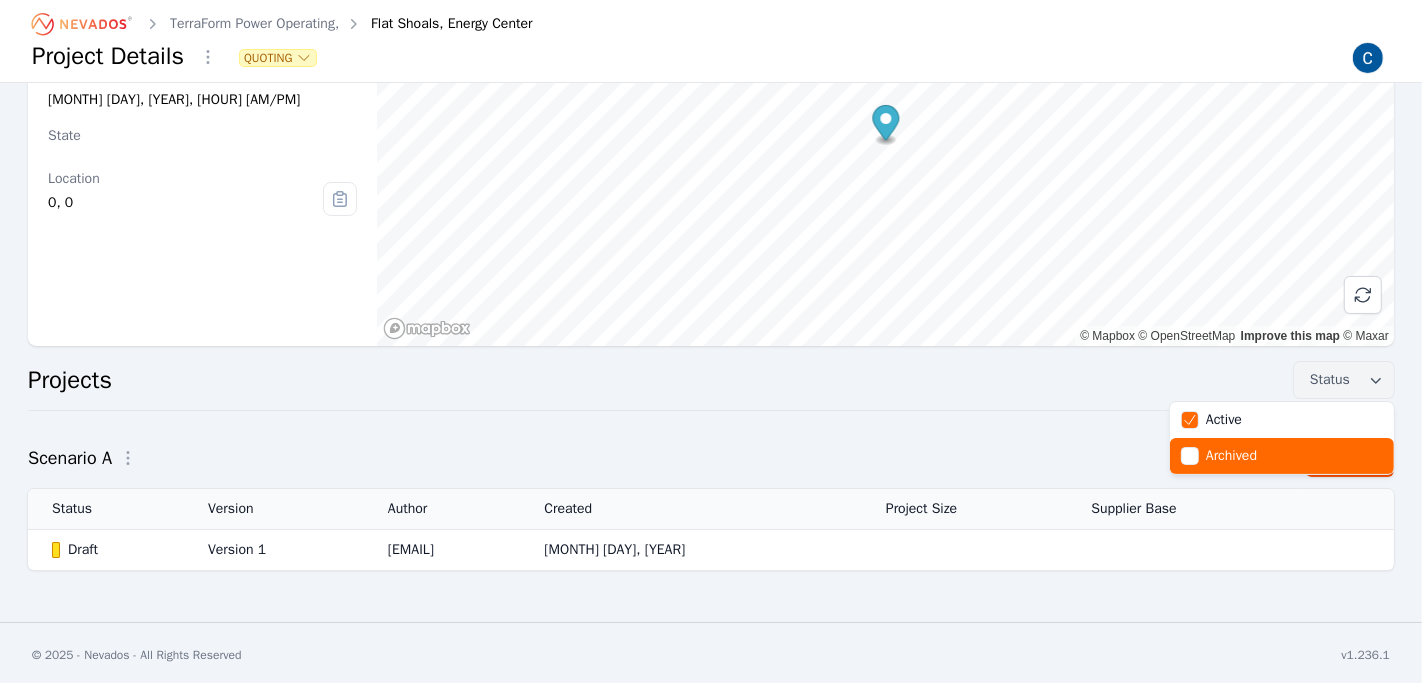 click at bounding box center [1190, 456] 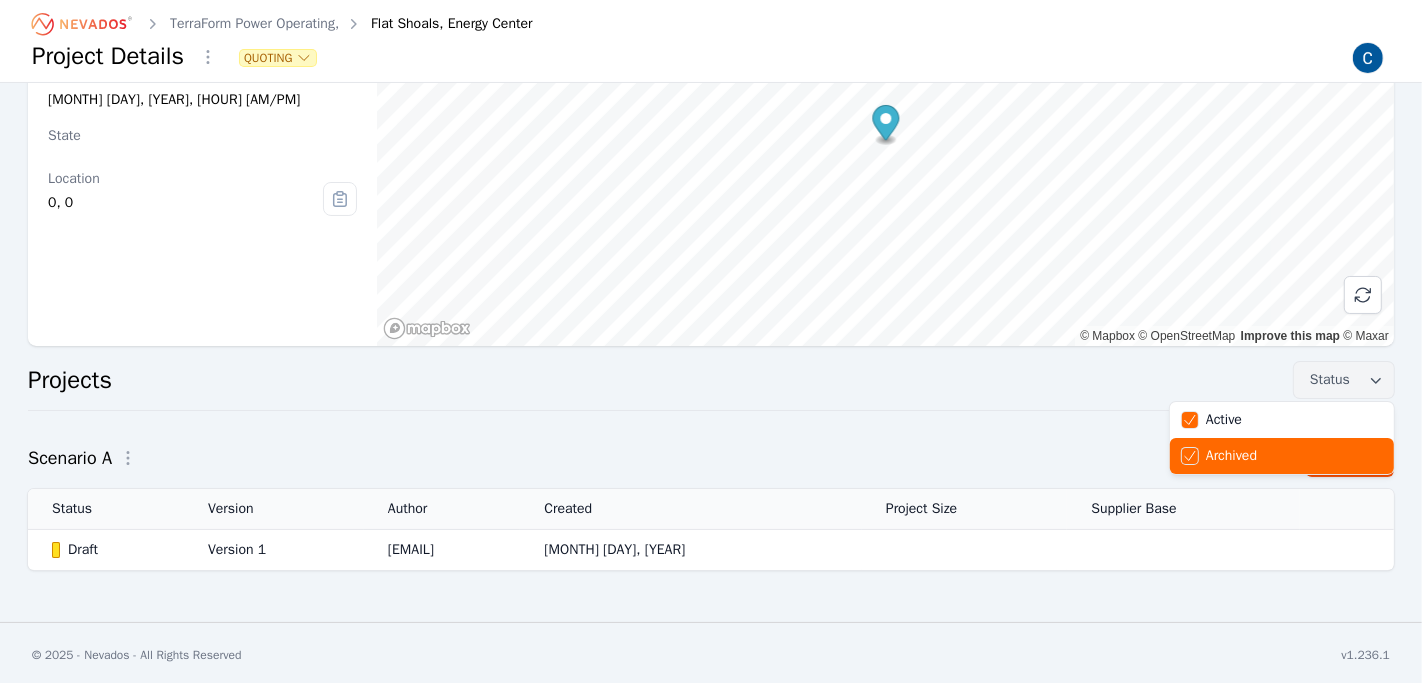 drag, startPoint x: 1190, startPoint y: 461, endPoint x: 1120, endPoint y: 448, distance: 71.19691 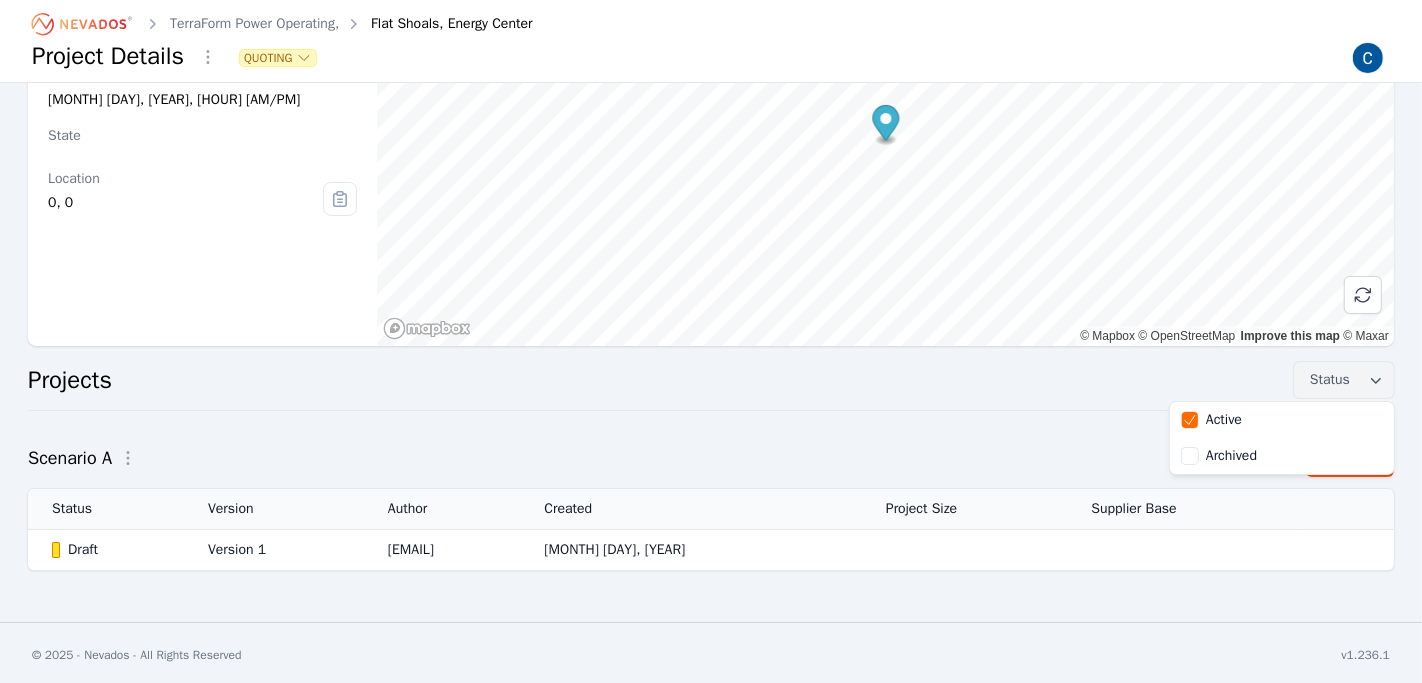 click on "[LAST], [LAST] Project Number [ID] Created At [MONTH] [DAY], [YEAR], [TIME] State Location [COORDINATE], [COORDINATE] © Mapbox   © OpenStreetMap   Improve this map   © Maxar Projects Status Active Archived Scenario A Design Site Status Version Author Created Project Size Supplier Base Draft Version [NUMBER] [EMAIL] [MONTH] [DAY], [YEAR]" at bounding box center [711, 278] 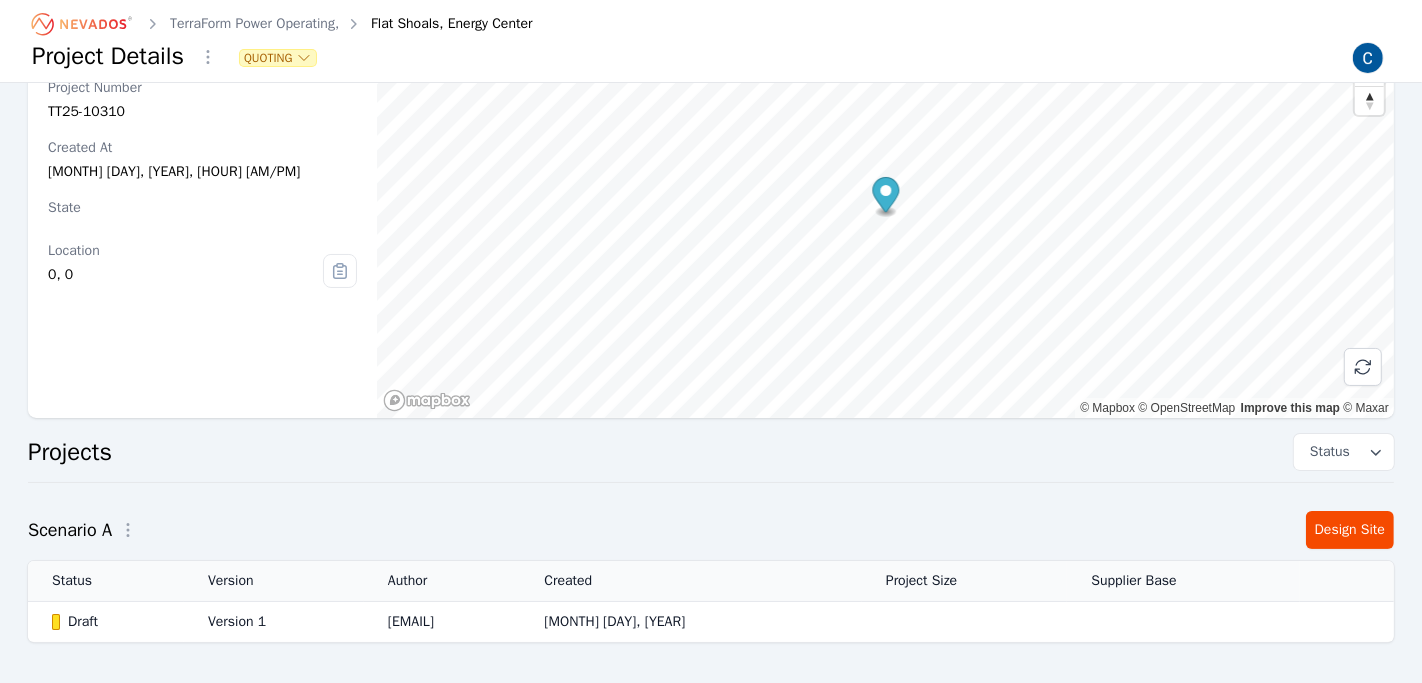 scroll, scrollTop: 0, scrollLeft: 0, axis: both 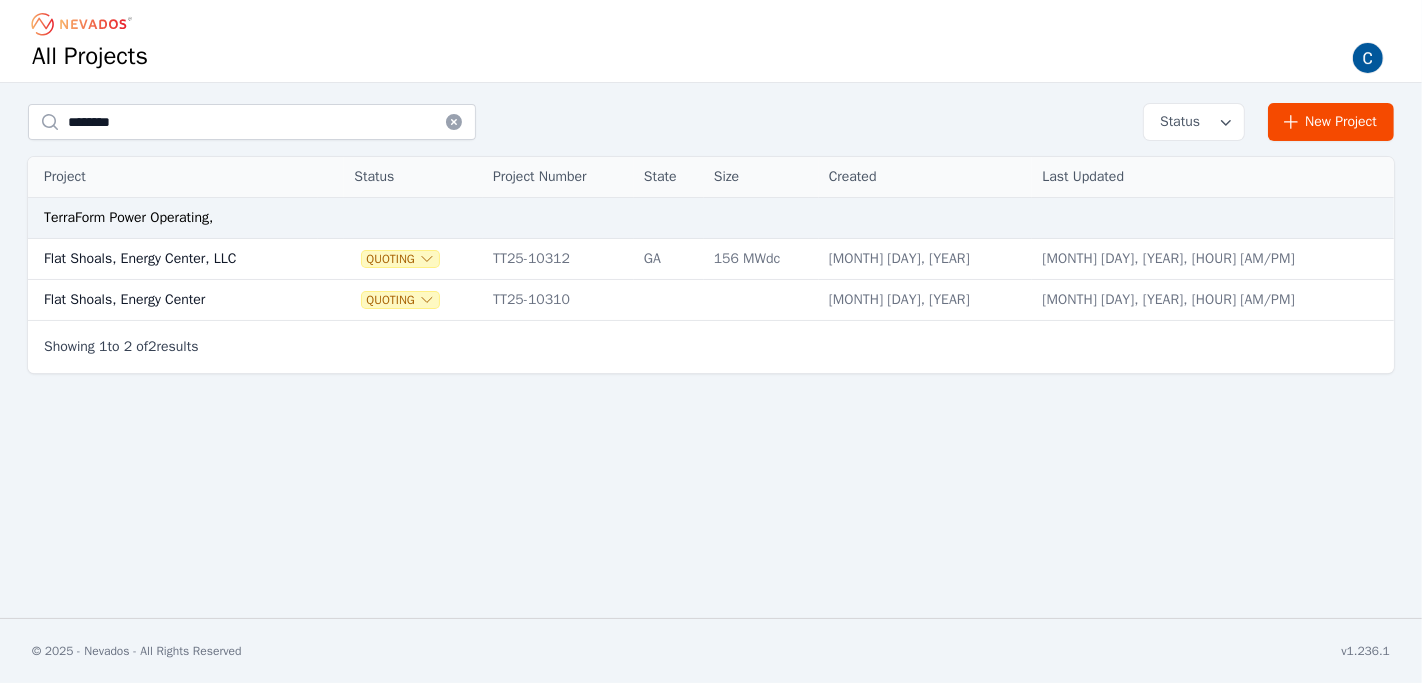 click 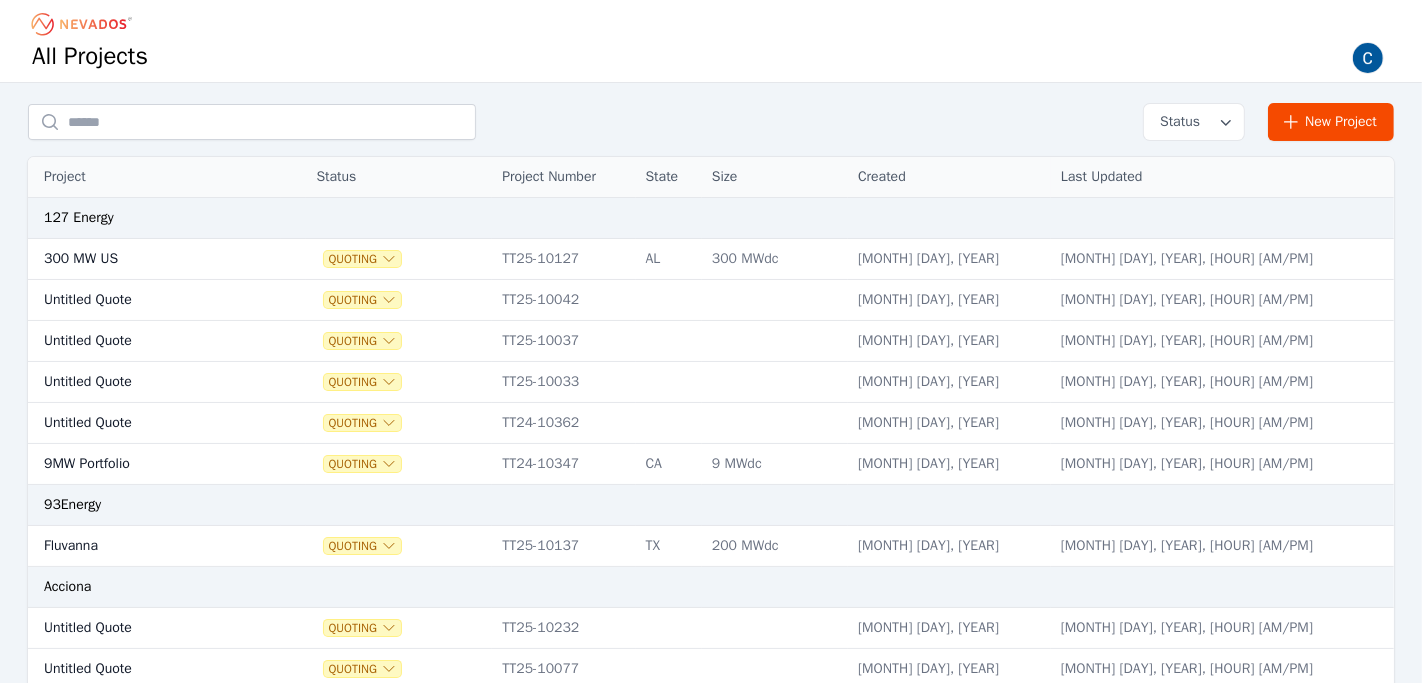 scroll, scrollTop: 3, scrollLeft: 0, axis: vertical 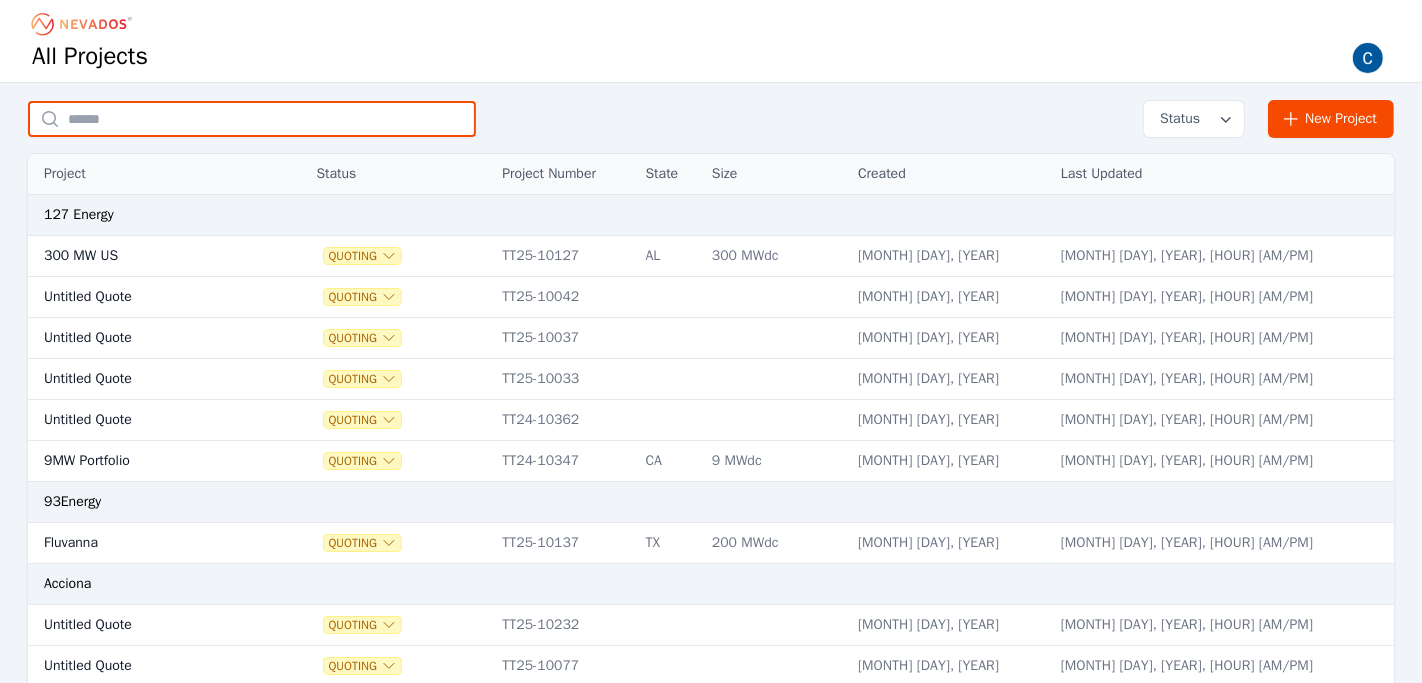 click at bounding box center (252, 119) 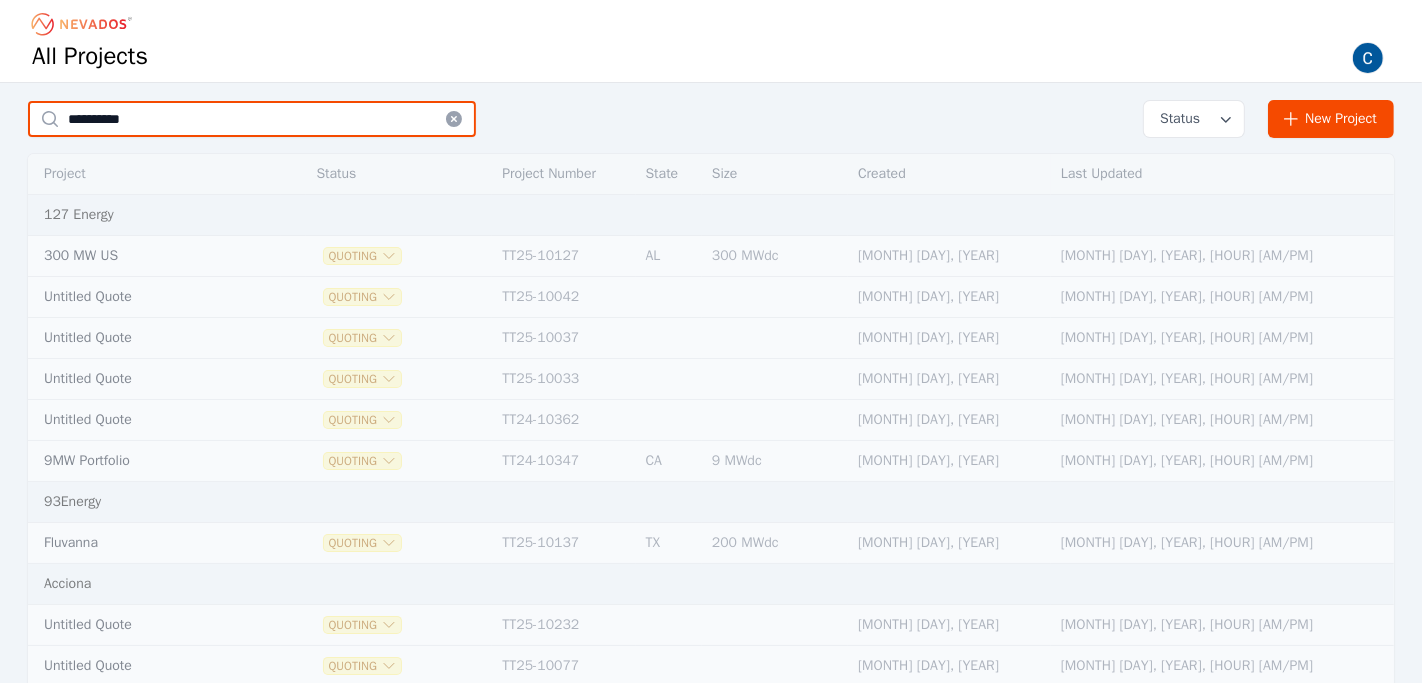 scroll, scrollTop: 0, scrollLeft: 0, axis: both 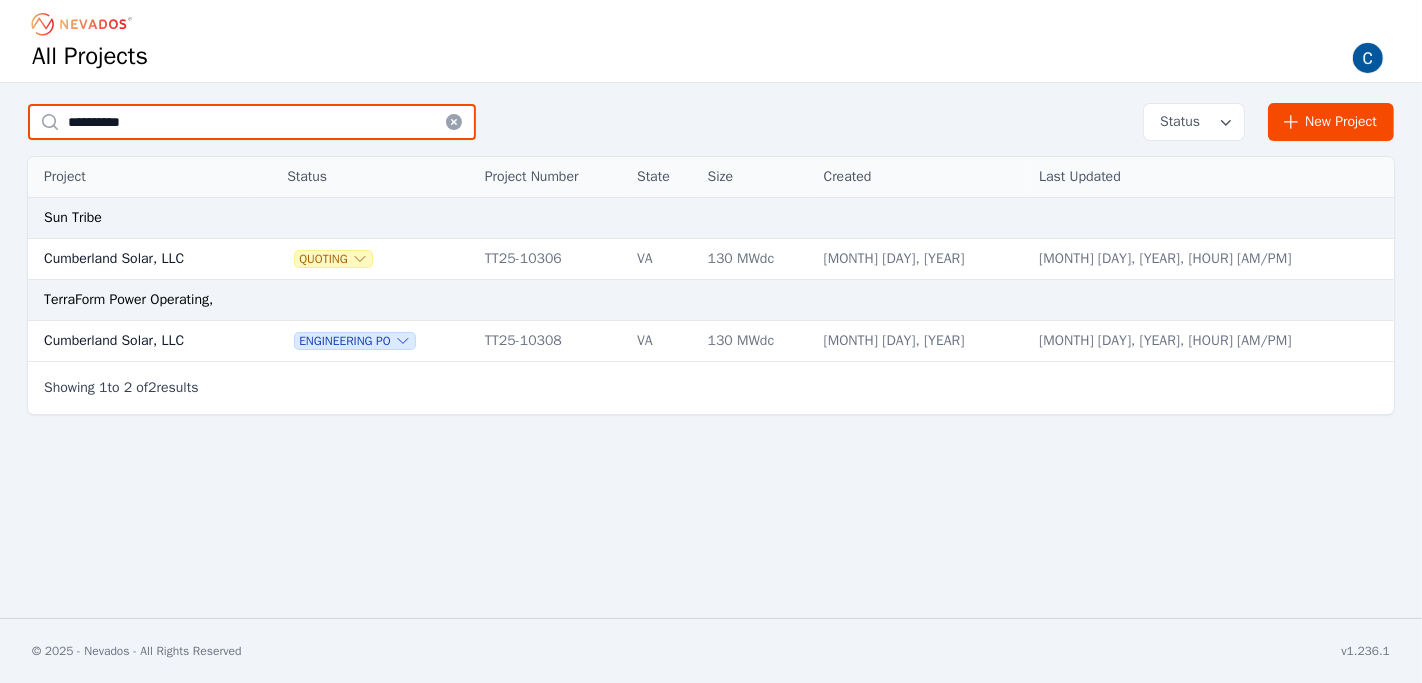 type on "**********" 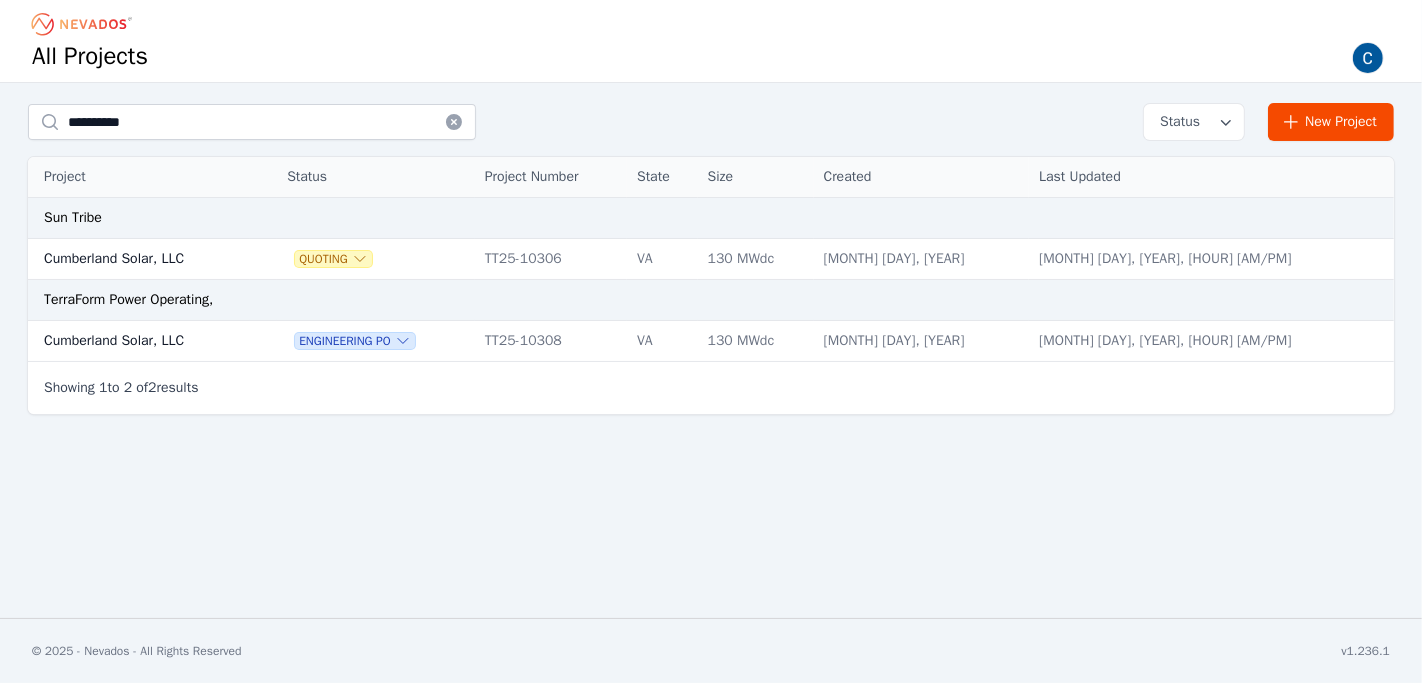 click on "Cumberland Solar, LLC" at bounding box center (139, 341) 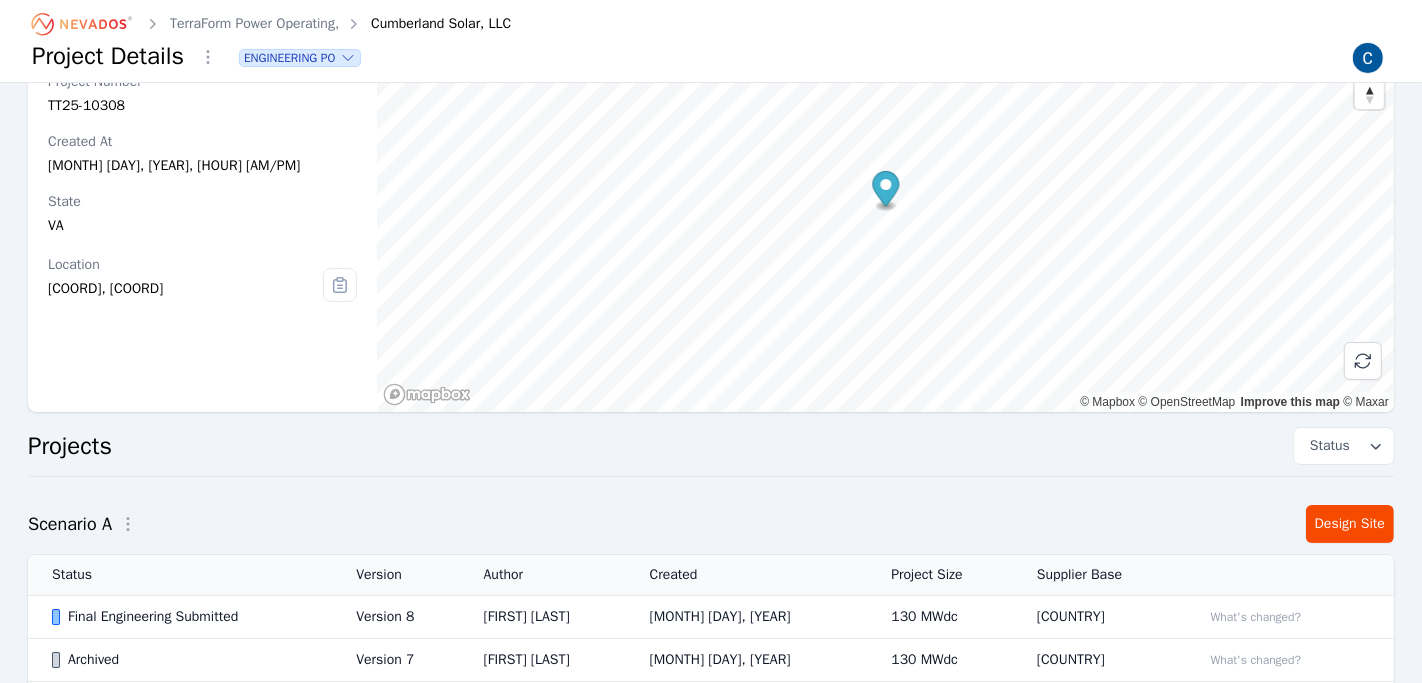 scroll, scrollTop: 83, scrollLeft: 0, axis: vertical 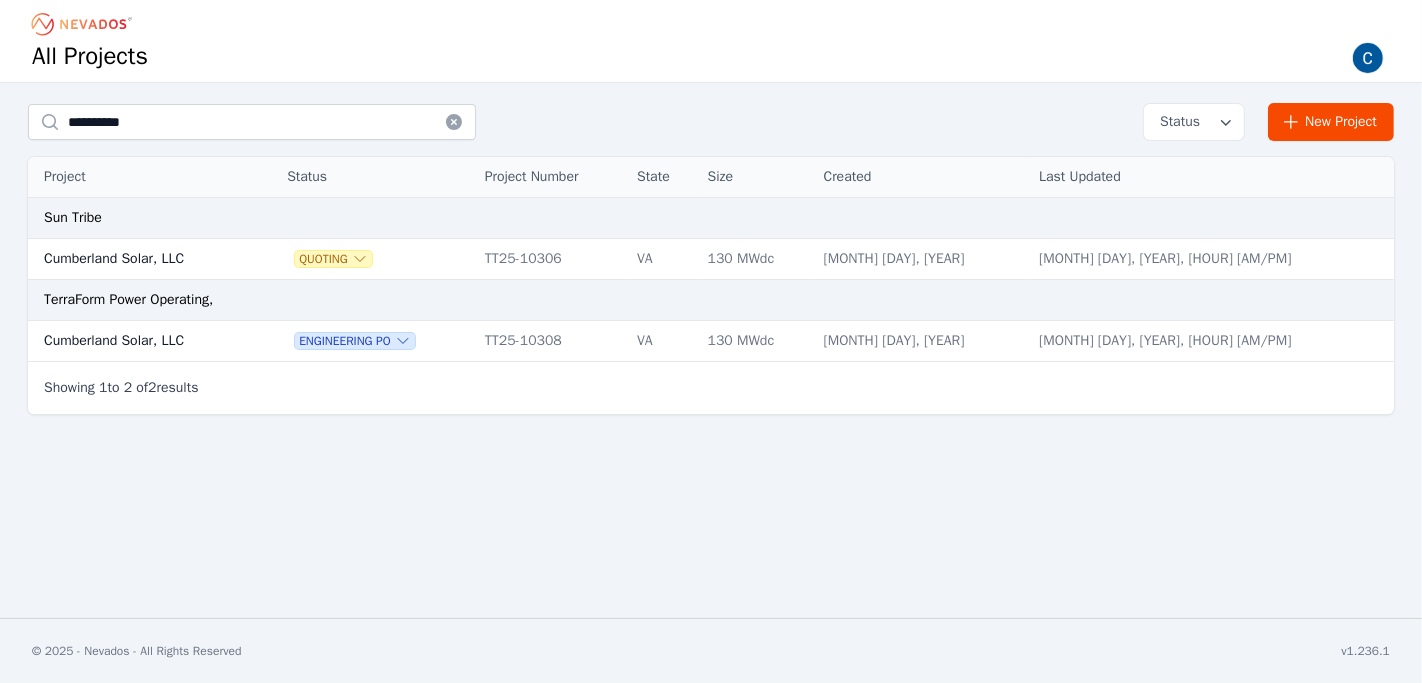 click on "Cumberland Solar, LLC" at bounding box center [139, 259] 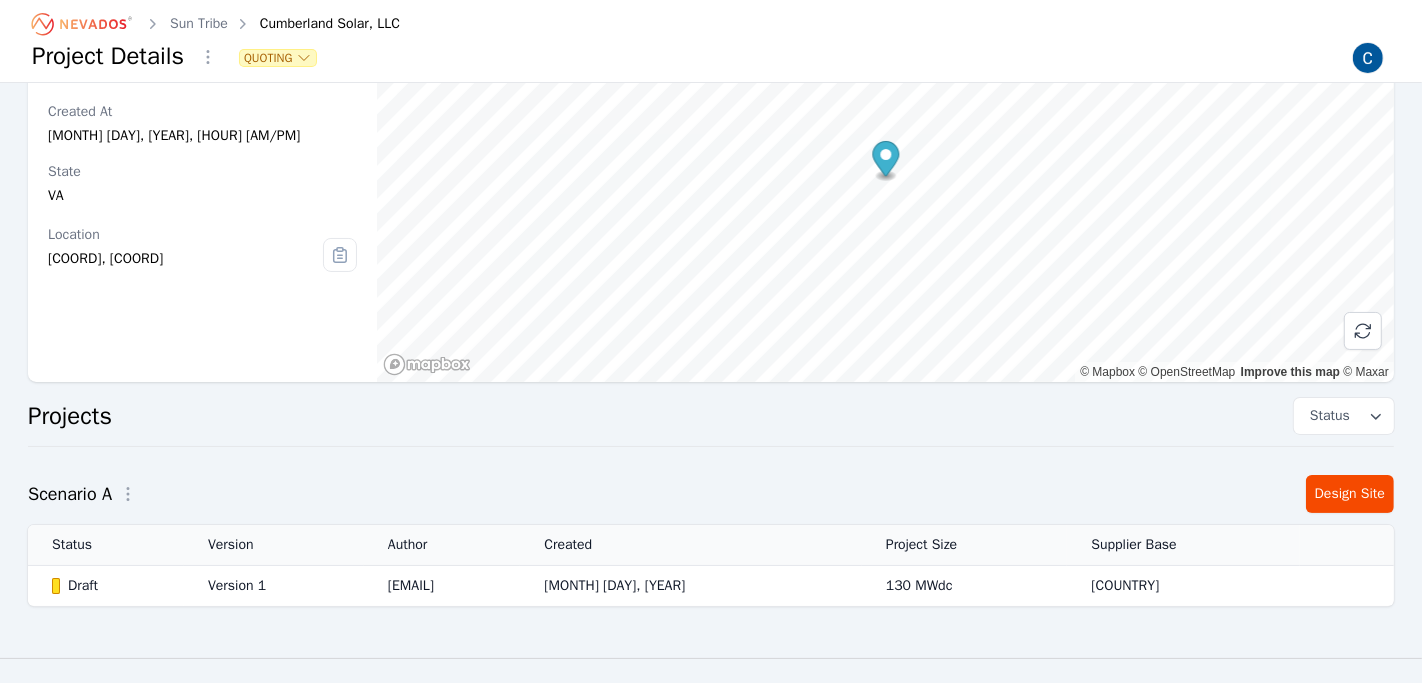 scroll, scrollTop: 157, scrollLeft: 0, axis: vertical 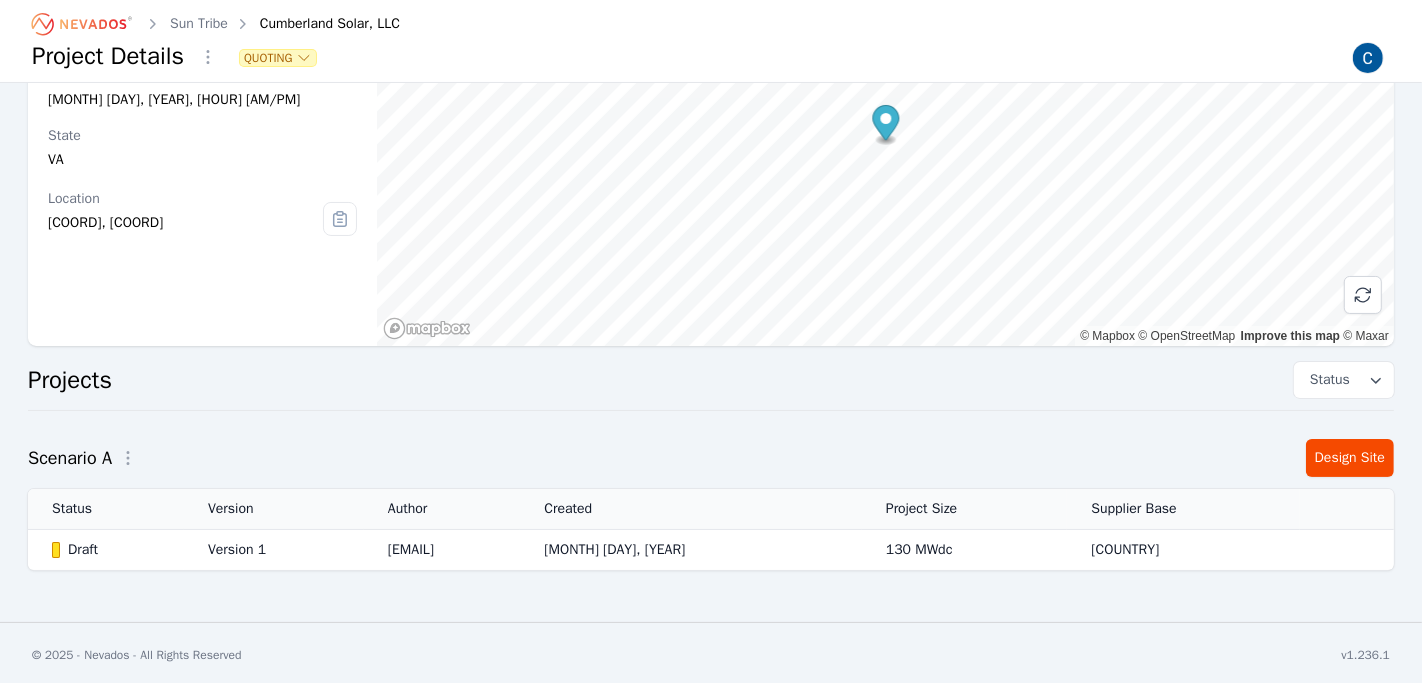 click on "Draft" at bounding box center (113, 550) 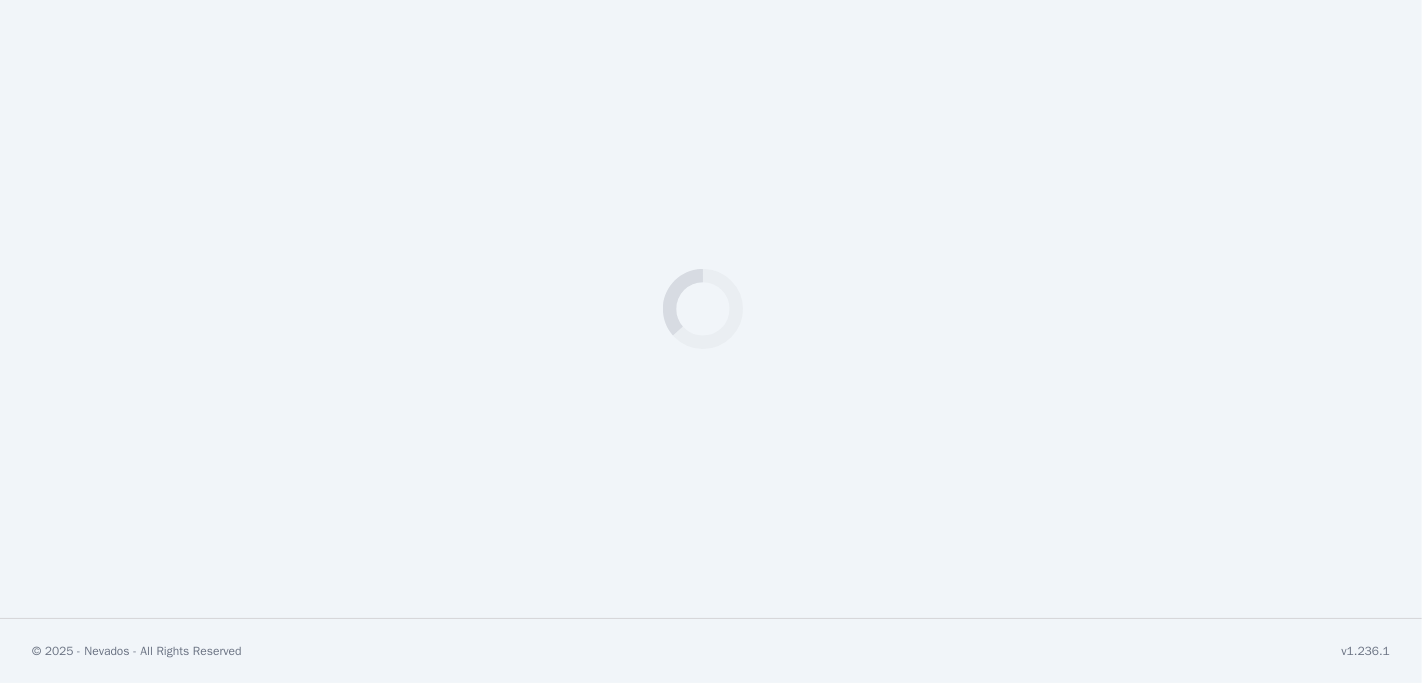 select on "*****" 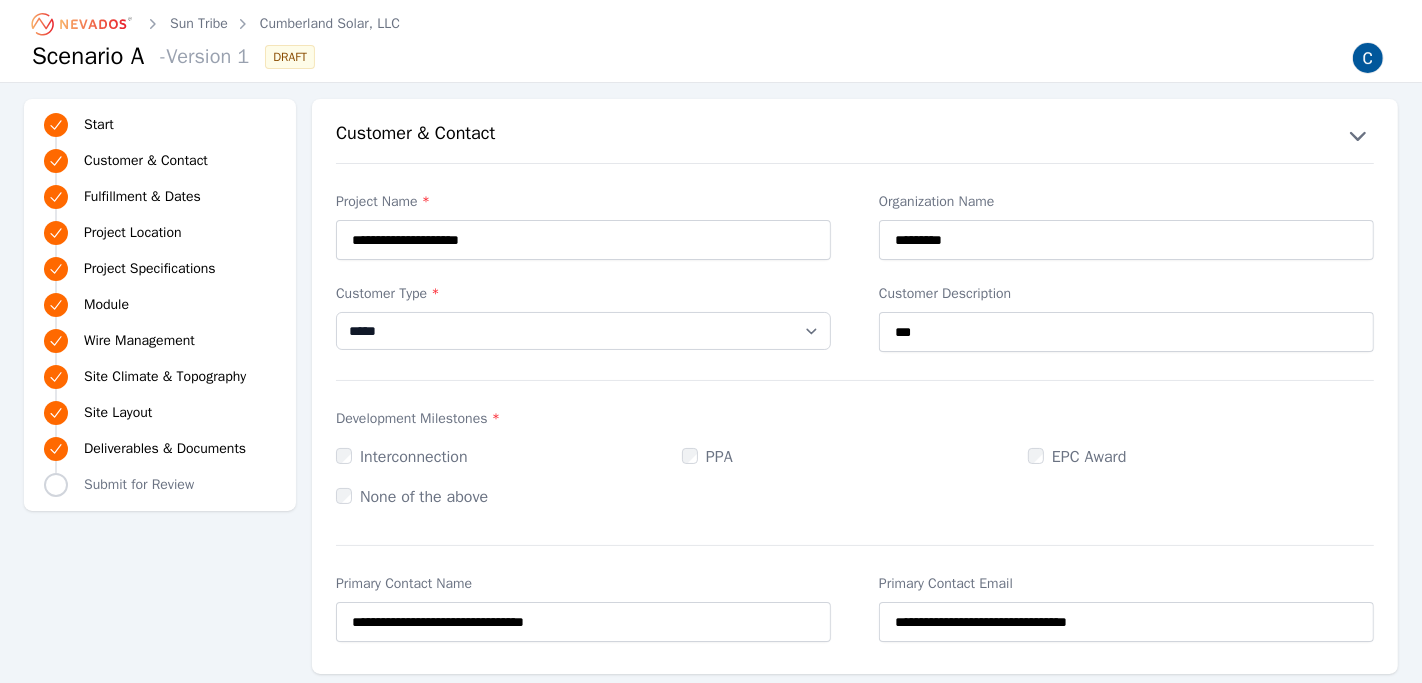 select on "**" 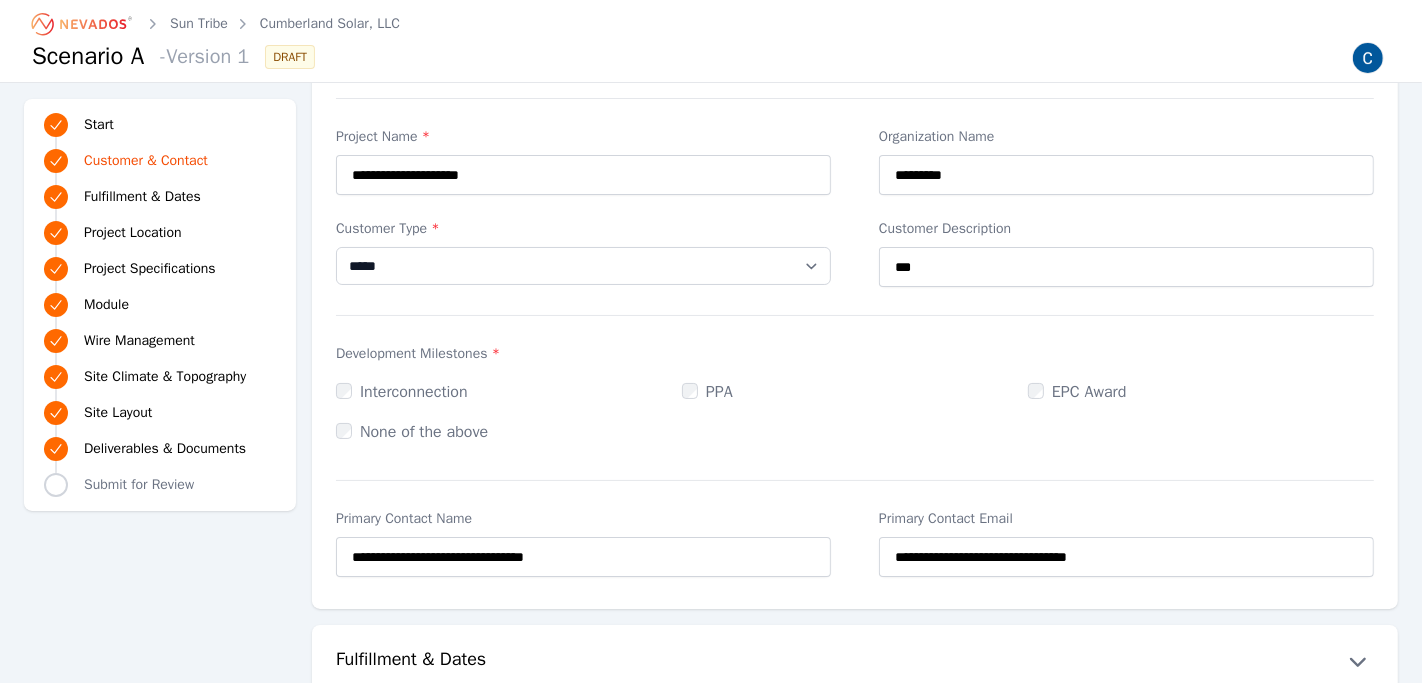 scroll, scrollTop: 0, scrollLeft: 0, axis: both 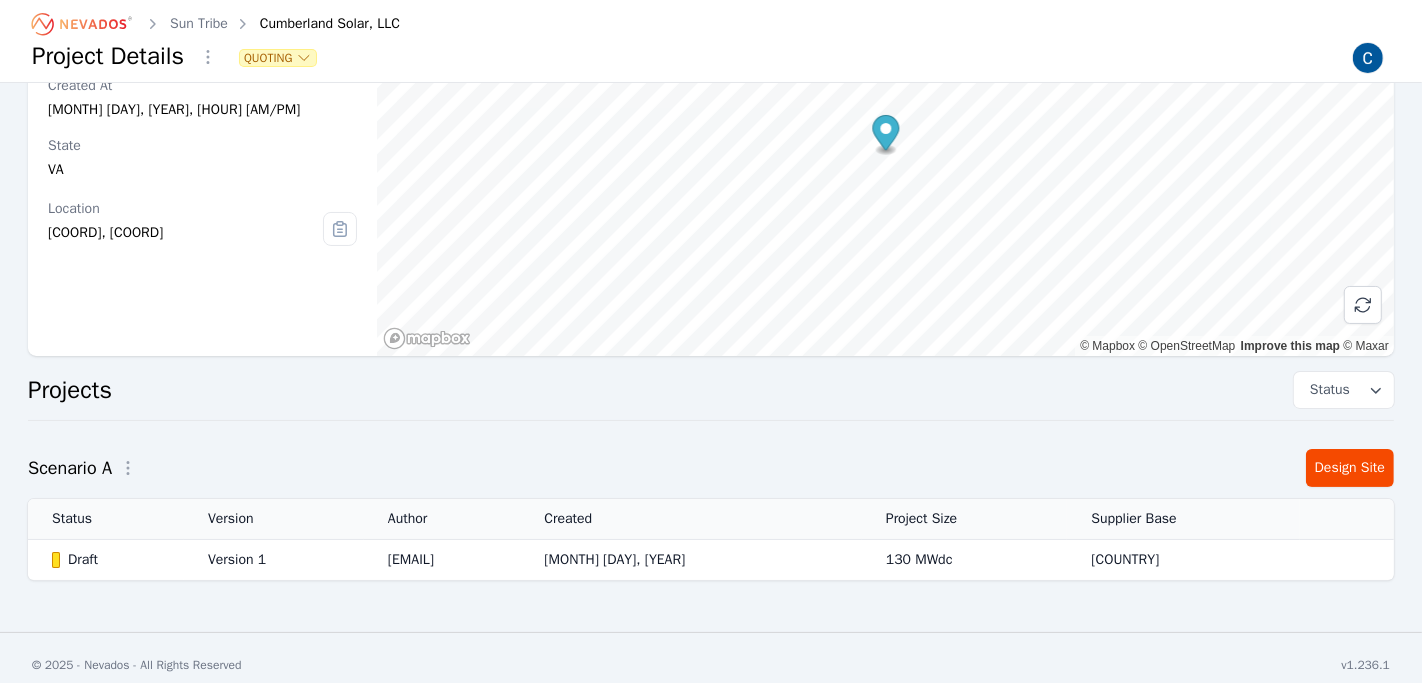 click on "Draft" at bounding box center (113, 560) 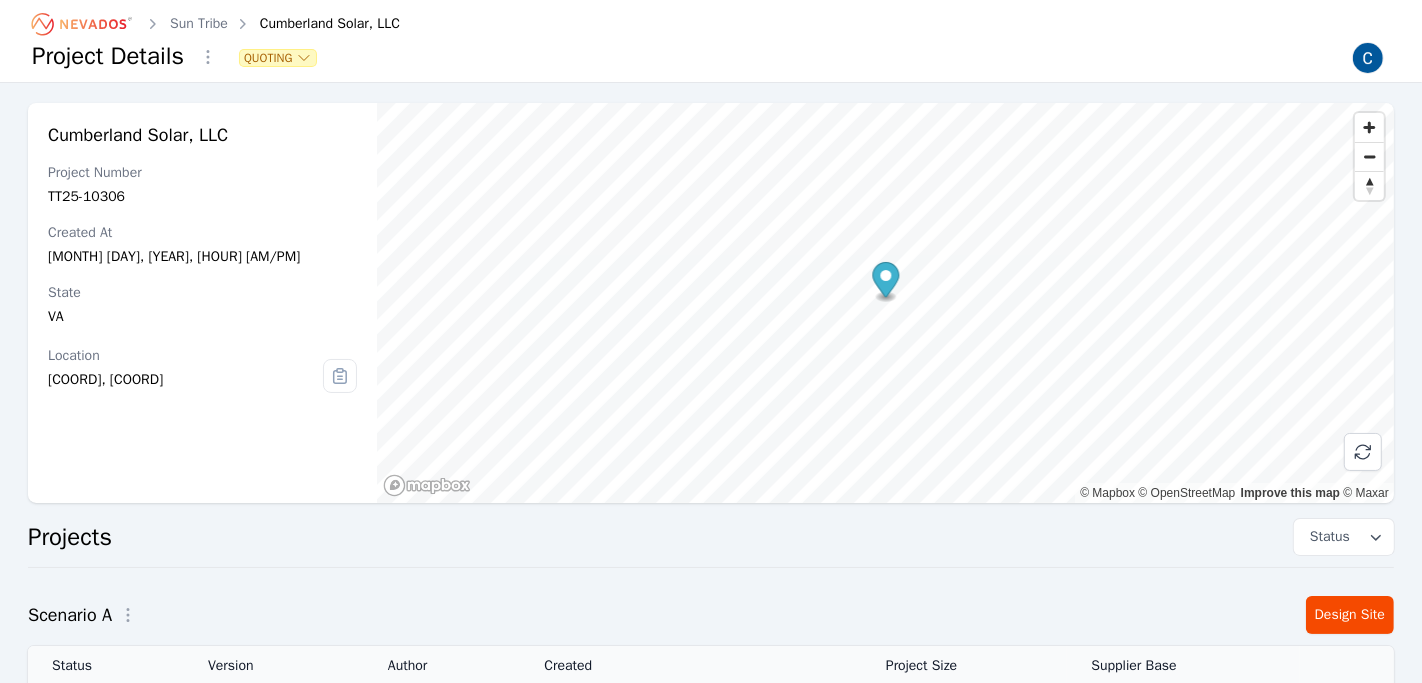 select on "*****" 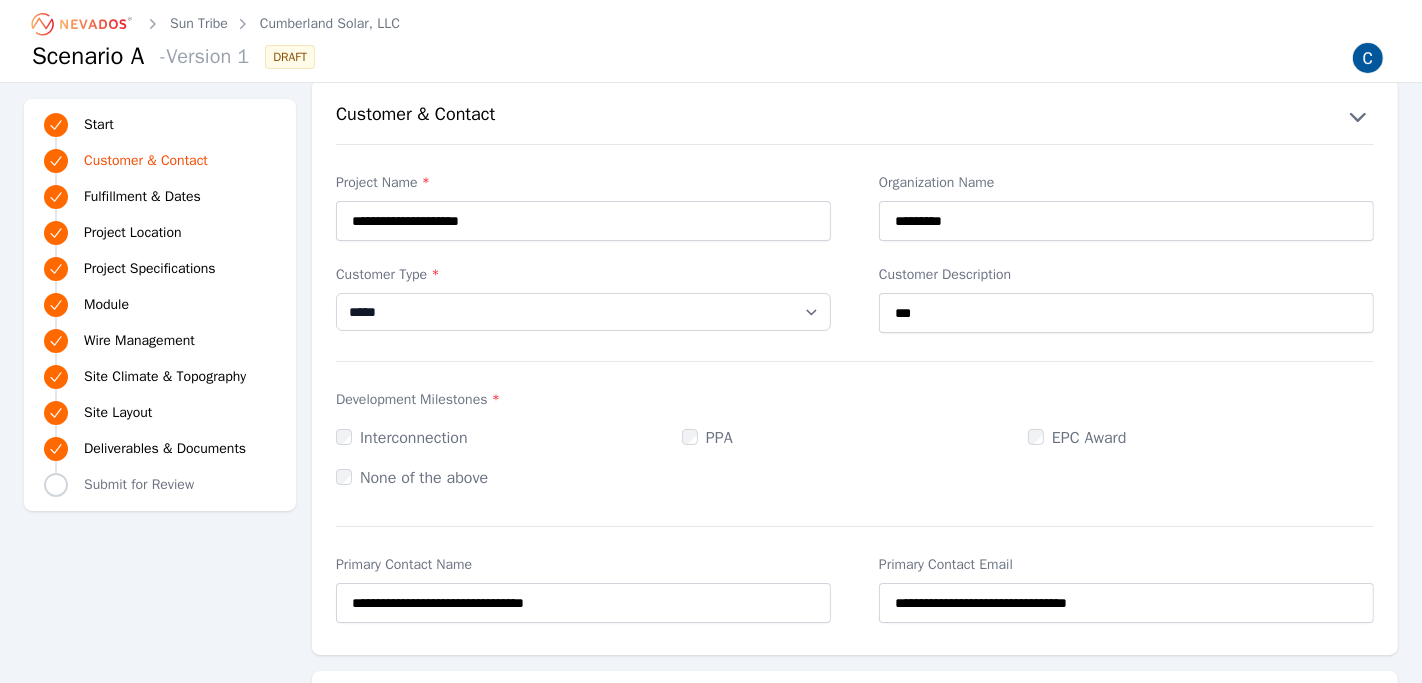 scroll, scrollTop: 0, scrollLeft: 0, axis: both 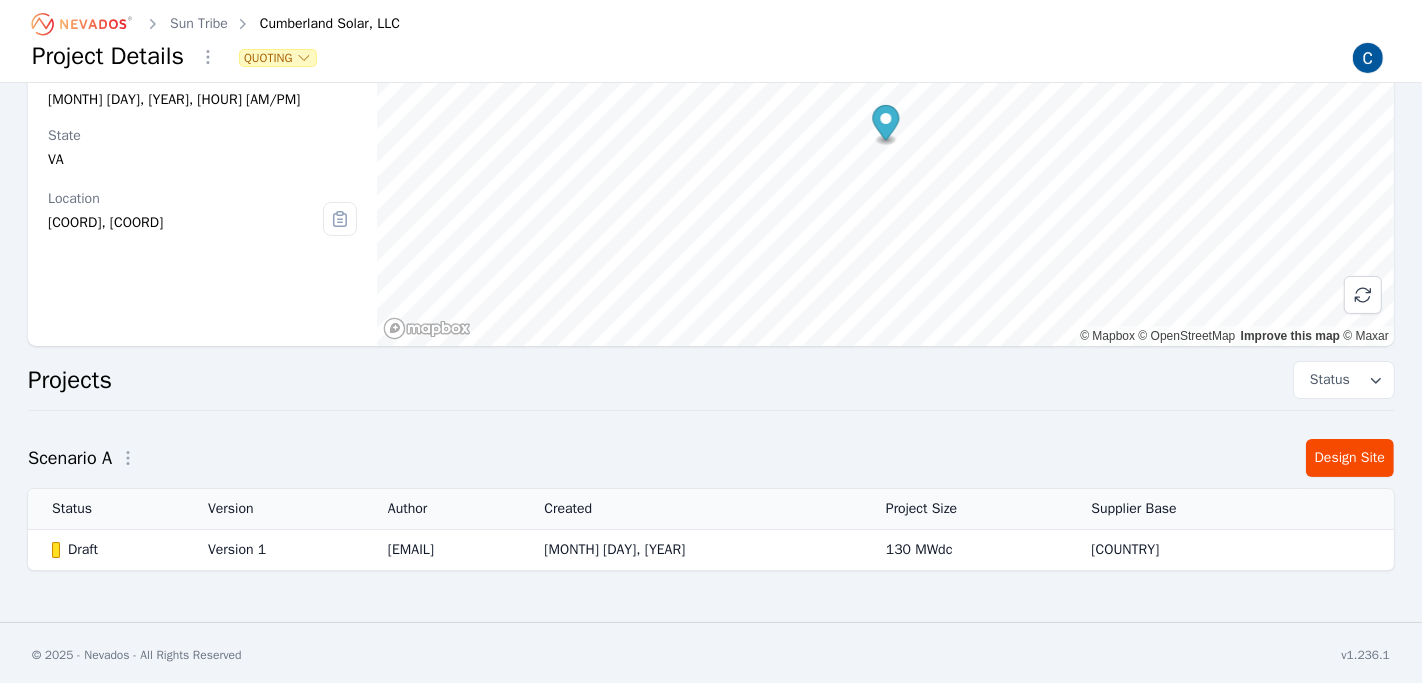 click at bounding box center (1368, 58) 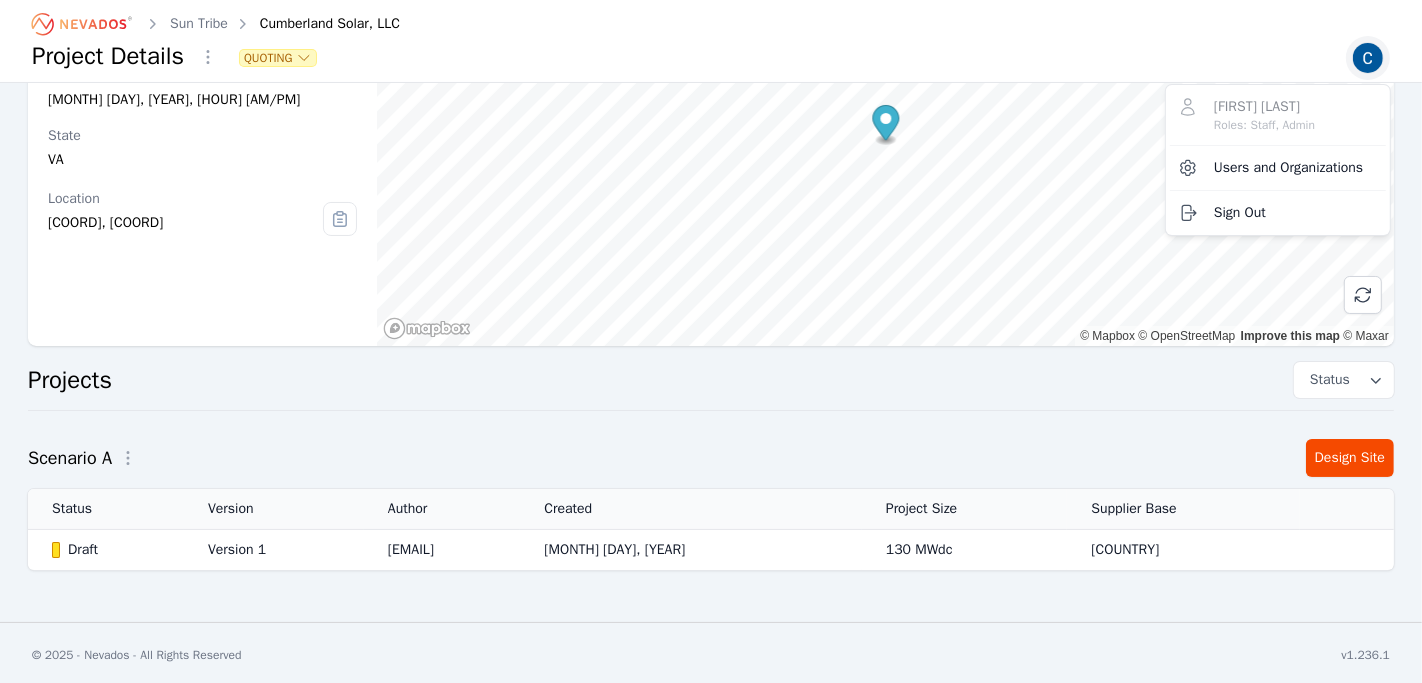 click on "Sun Tribe Cumberland Solar, LLC Project Details Quoting Carmen Brooks Roles: Staff, Admin Users and Organizations Sign Out Cumberland Solar, LLC Project Number TT25-10306 Created At Jun 30, 2025, 9:10 AM State VA Location 37.653427, -78.224258 © Mapbox   © OpenStreetMap   Improve this map   © Maxar Projects Status Scenario A Design Site Status Version Author Created Project Size Supplier Base Draft Version 1 eli.turner@suntribedevelopment.com Jun 30, 2025 130 MWdc USA" at bounding box center (711, 232) 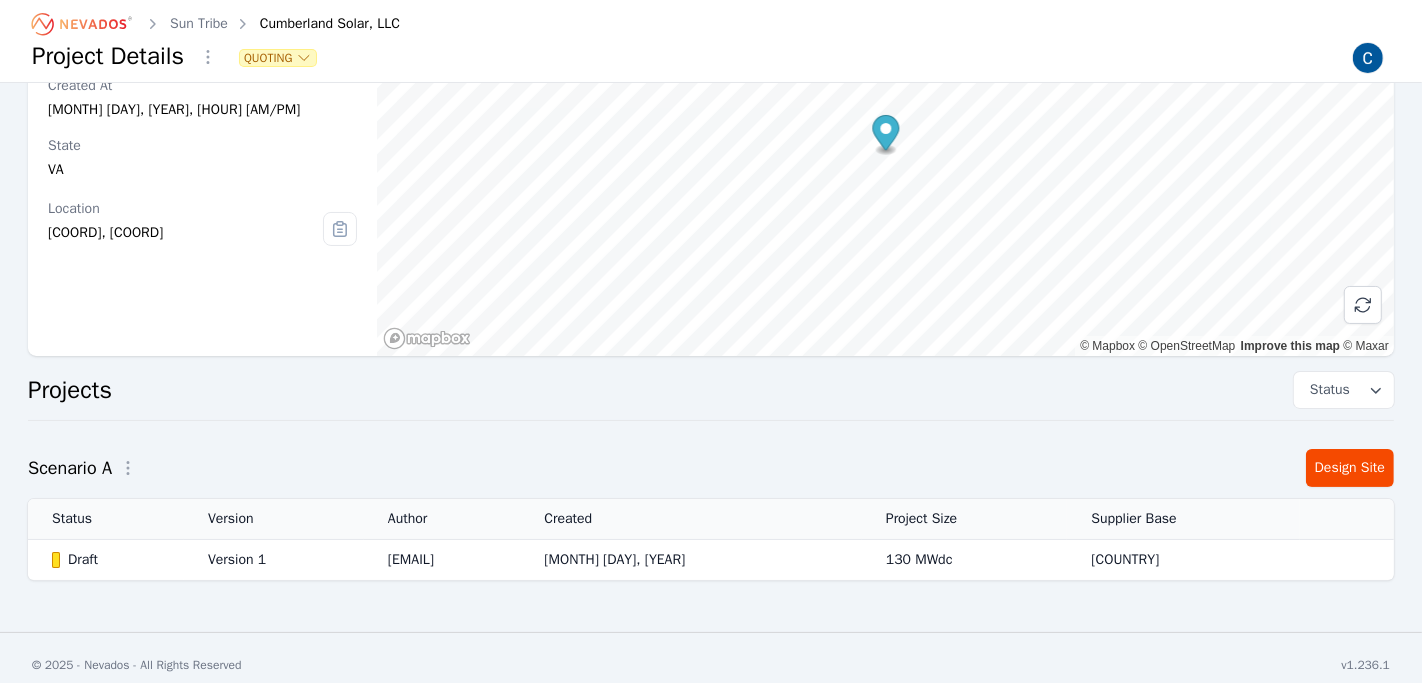 scroll, scrollTop: 0, scrollLeft: 0, axis: both 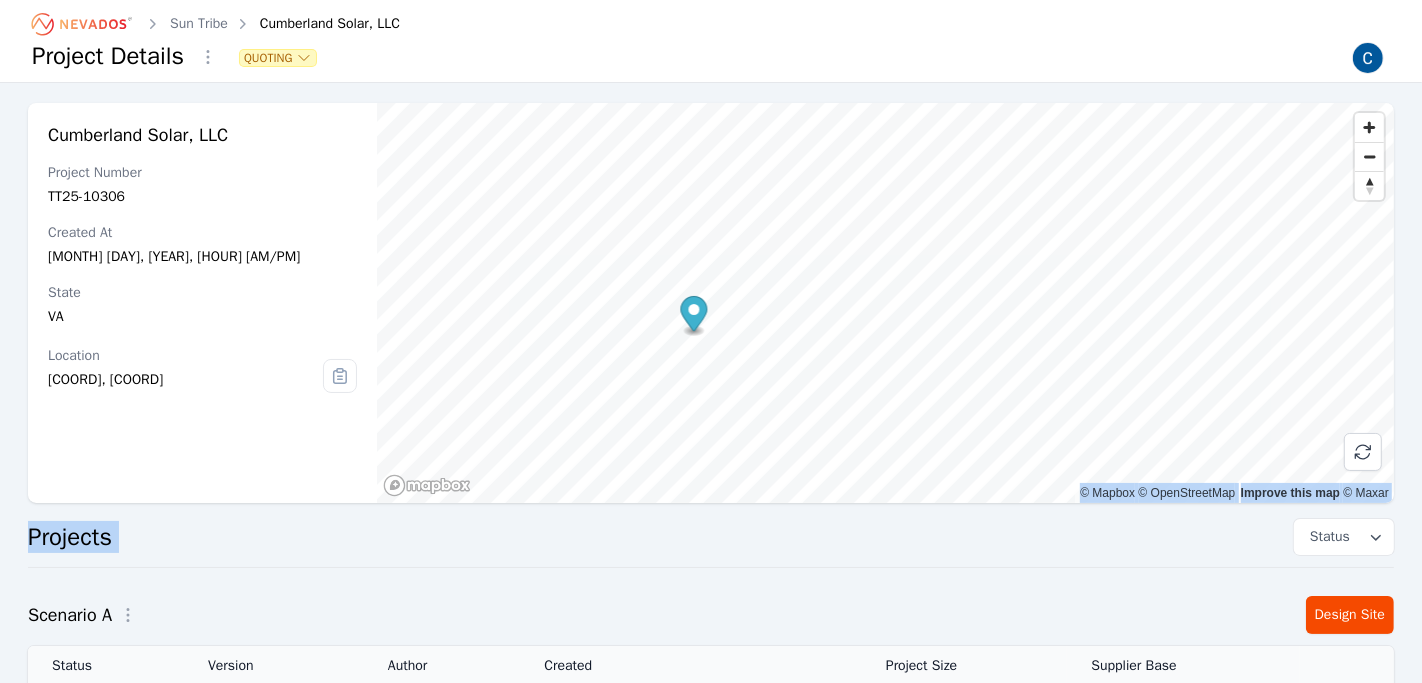 click on "Cumberland Solar, LLC Project Number TT25-10306 Created At Jun 30, 2025, 9:10 AM State VA Location 37.653427, -78.224258 © Mapbox   © OpenStreetMap   Improve this map   © Maxar Projects Status Scenario A Design Site Status Version Author Created Project Size Supplier Base Draft Version 1 eli.turner@suntribedevelopment.com Jun 30, 2025 130 MWdc USA" at bounding box center [711, 435] 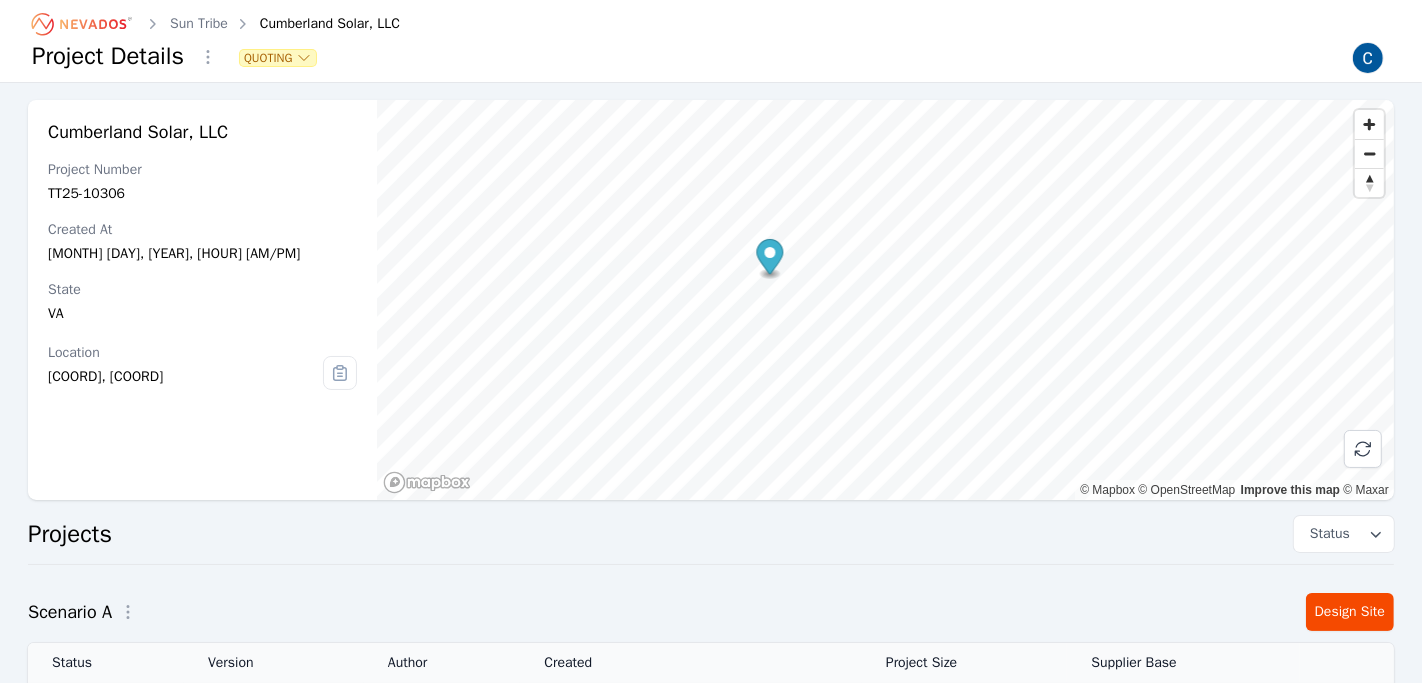click on "Cumberland Solar, LLC Project Number TT25-10306 Created At Jun 30, 2025, 9:10 AM State VA Location 37.653427, -78.224258 © Mapbox   © OpenStreetMap   Improve this map   © Maxar Projects Status Scenario A Design Site Status Version Author Created Project Size Supplier Base Draft Version 1 eli.turner@suntribedevelopment.com Jun 30, 2025 130 MWdc USA" at bounding box center (711, 432) 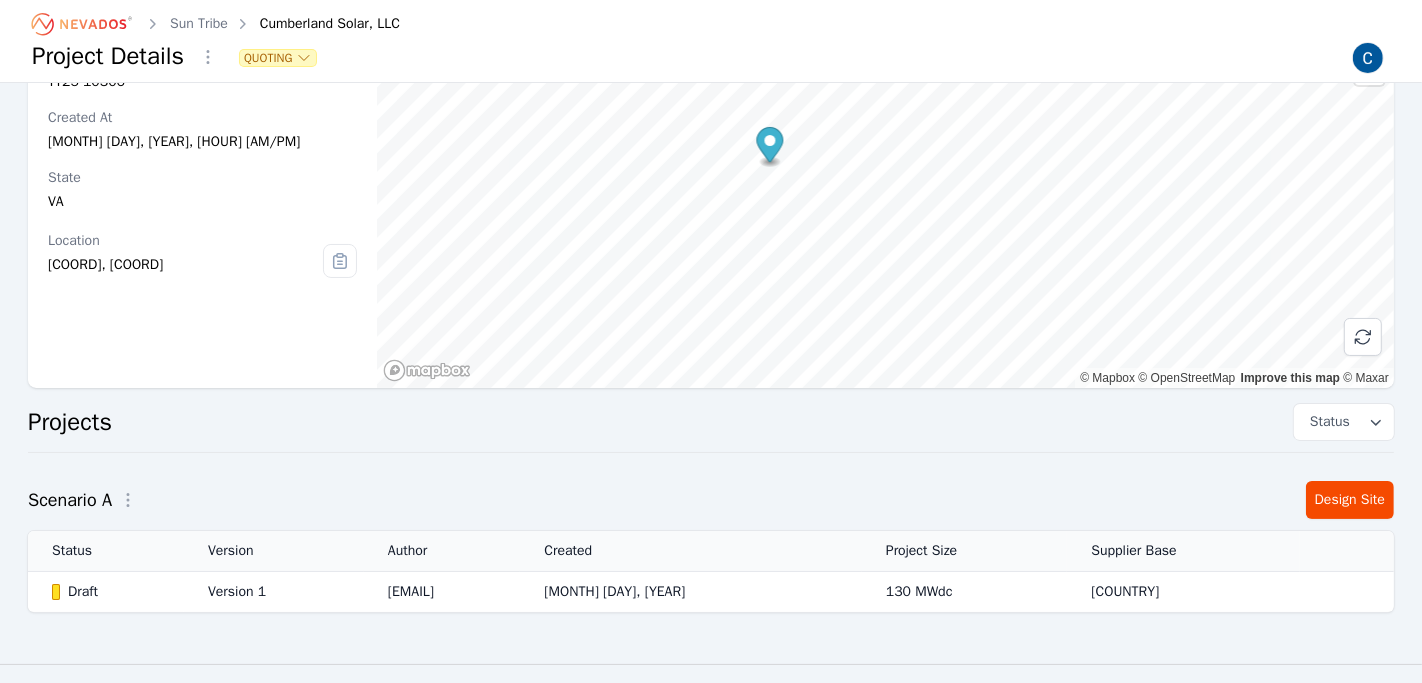 scroll, scrollTop: 157, scrollLeft: 0, axis: vertical 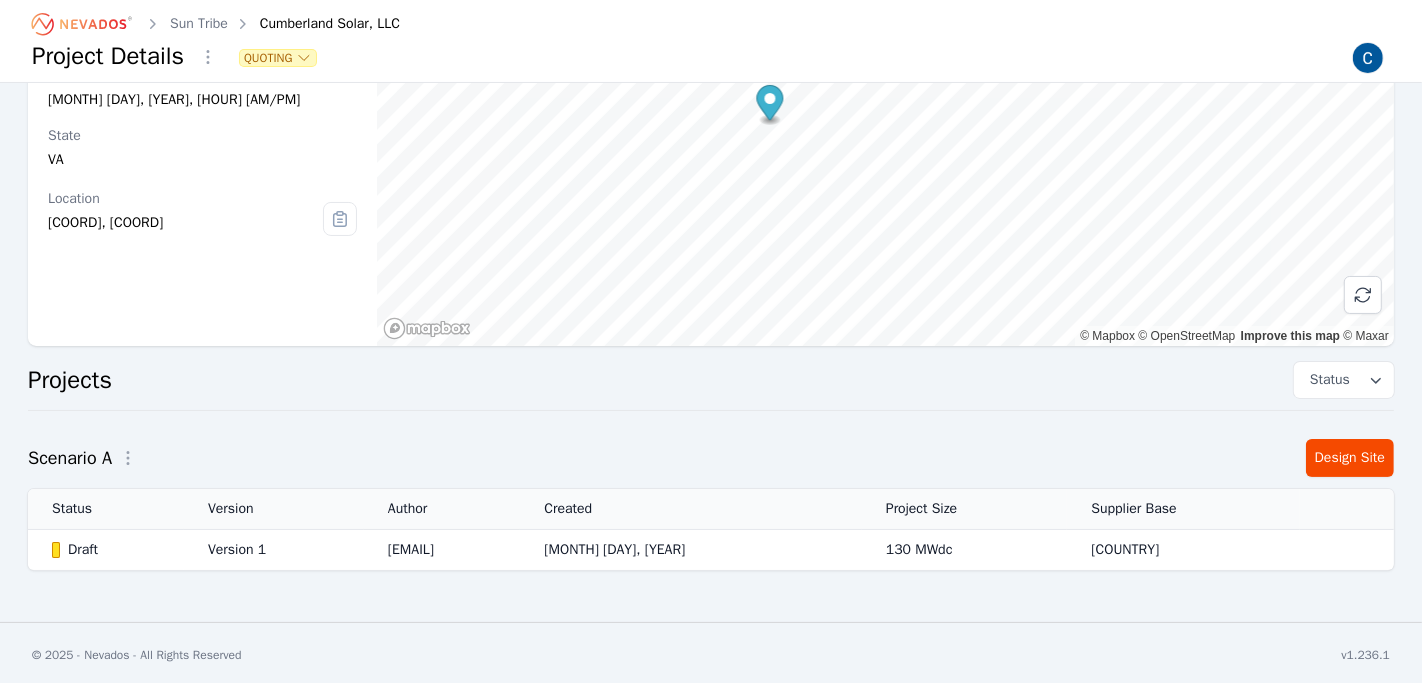 click on "Draft" at bounding box center (113, 550) 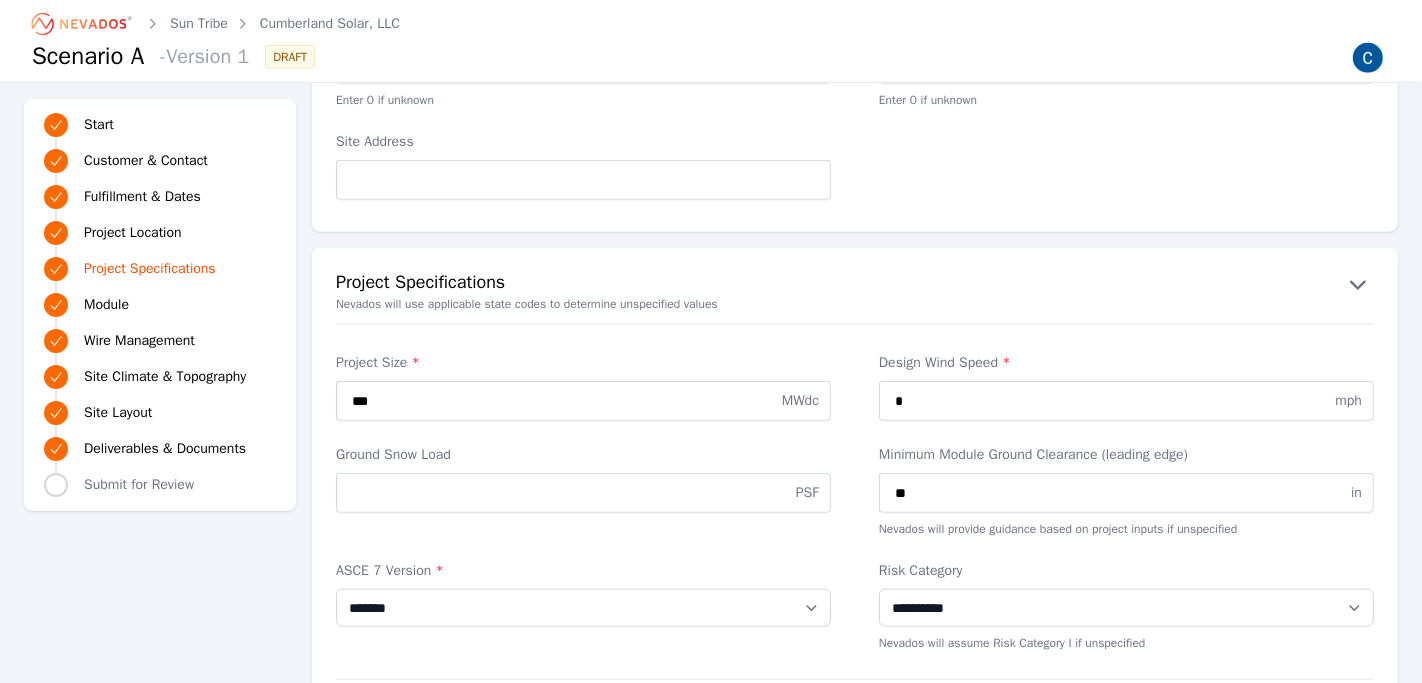 scroll, scrollTop: 1738, scrollLeft: 0, axis: vertical 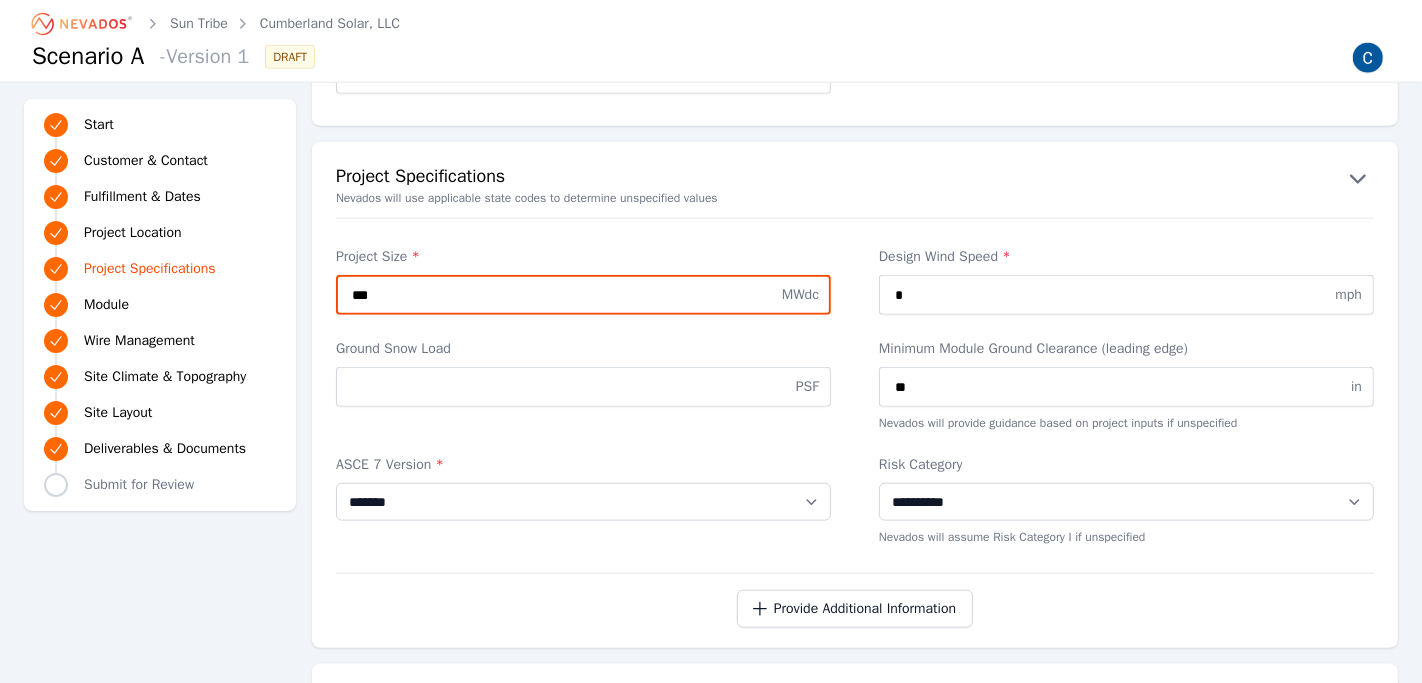 click on "***" at bounding box center [583, 295] 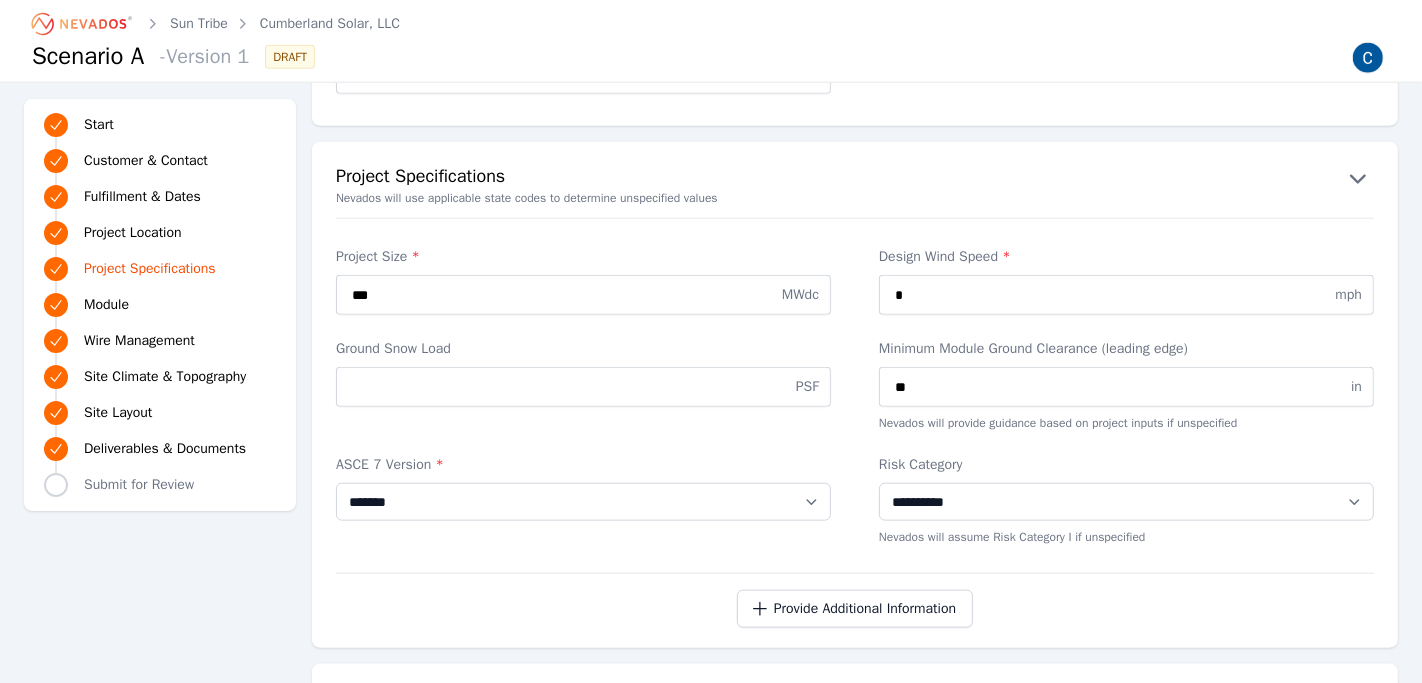 click on "Ground Snow Load   PSF" at bounding box center (583, 385) 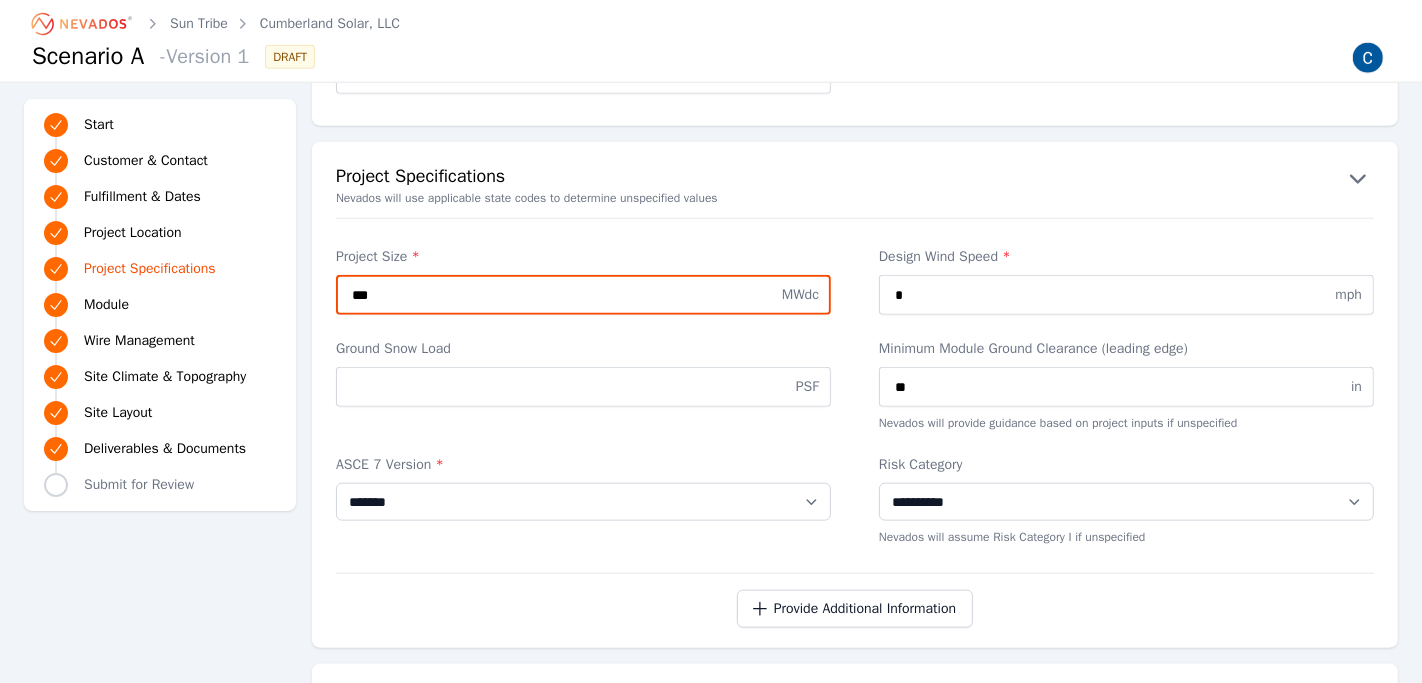 click on "***" at bounding box center (583, 295) 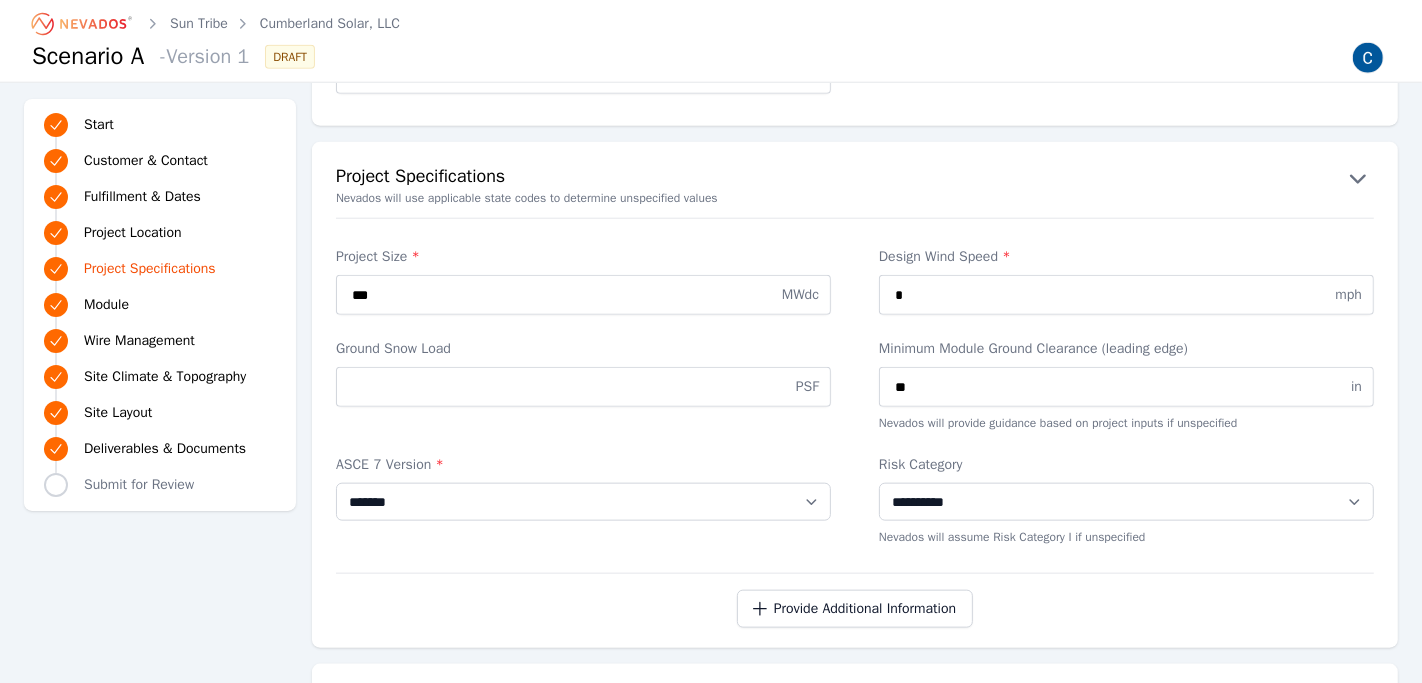 click on "Ground Snow Load" at bounding box center [583, 349] 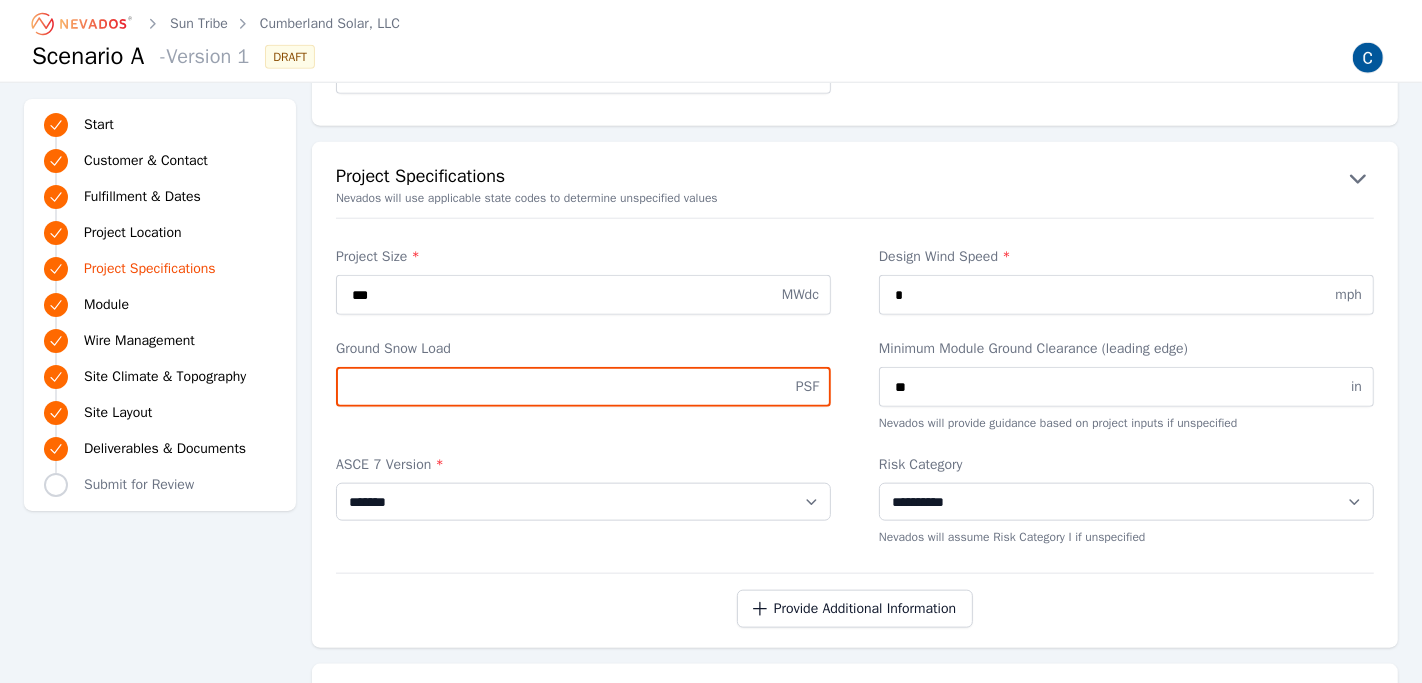 click on "Ground Snow Load" at bounding box center [583, 387] 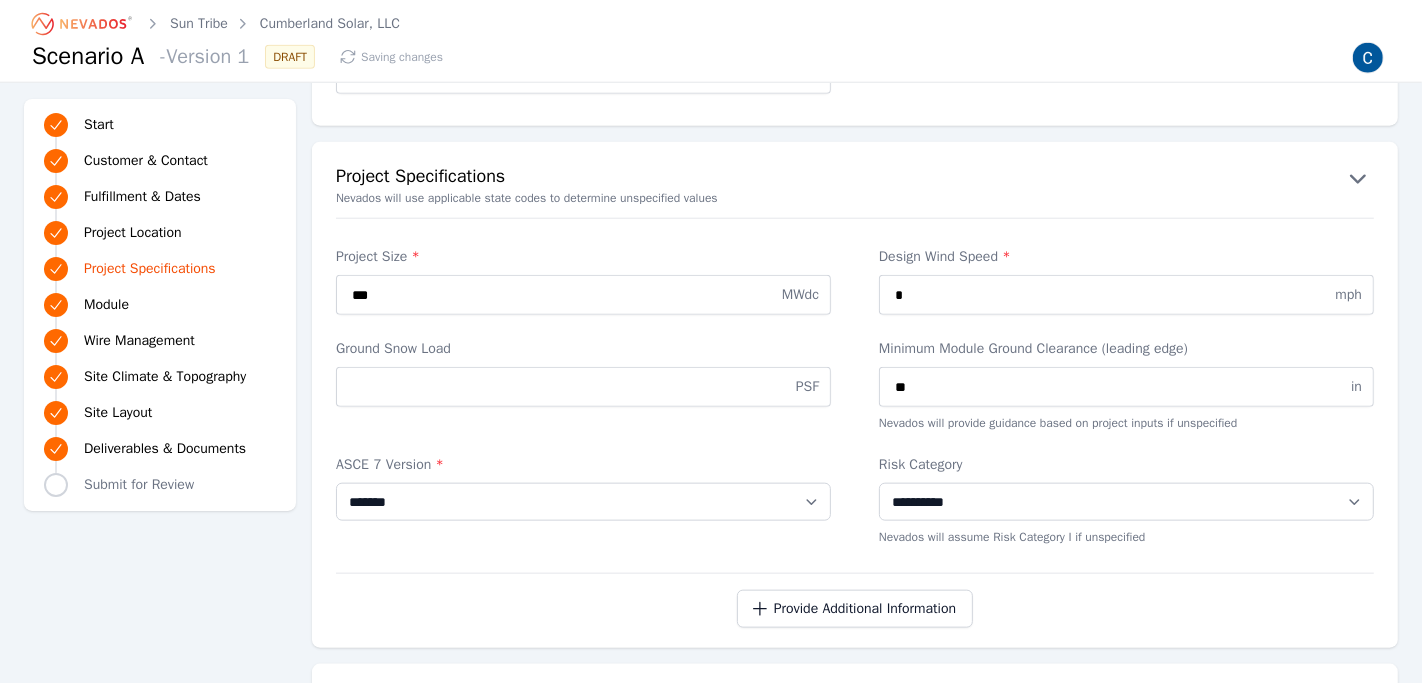 click on "**********" at bounding box center (855, 500) 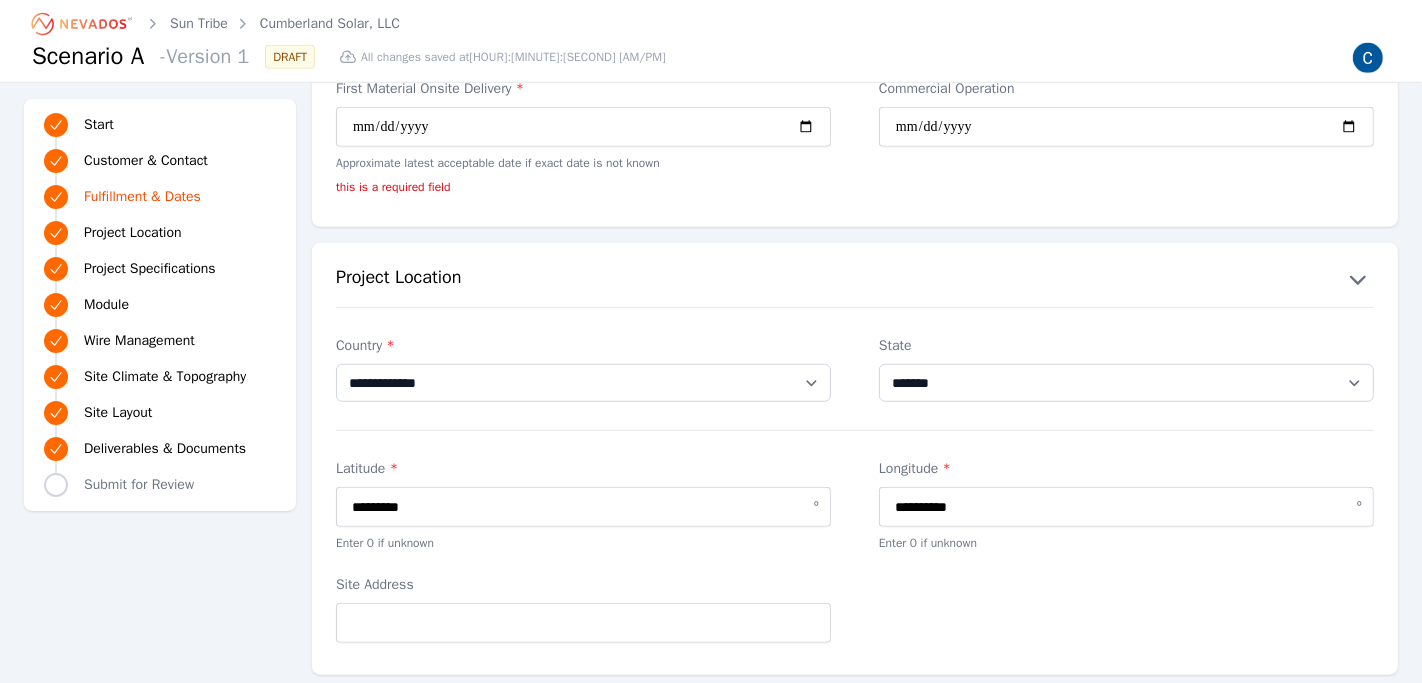 scroll, scrollTop: 1182, scrollLeft: 0, axis: vertical 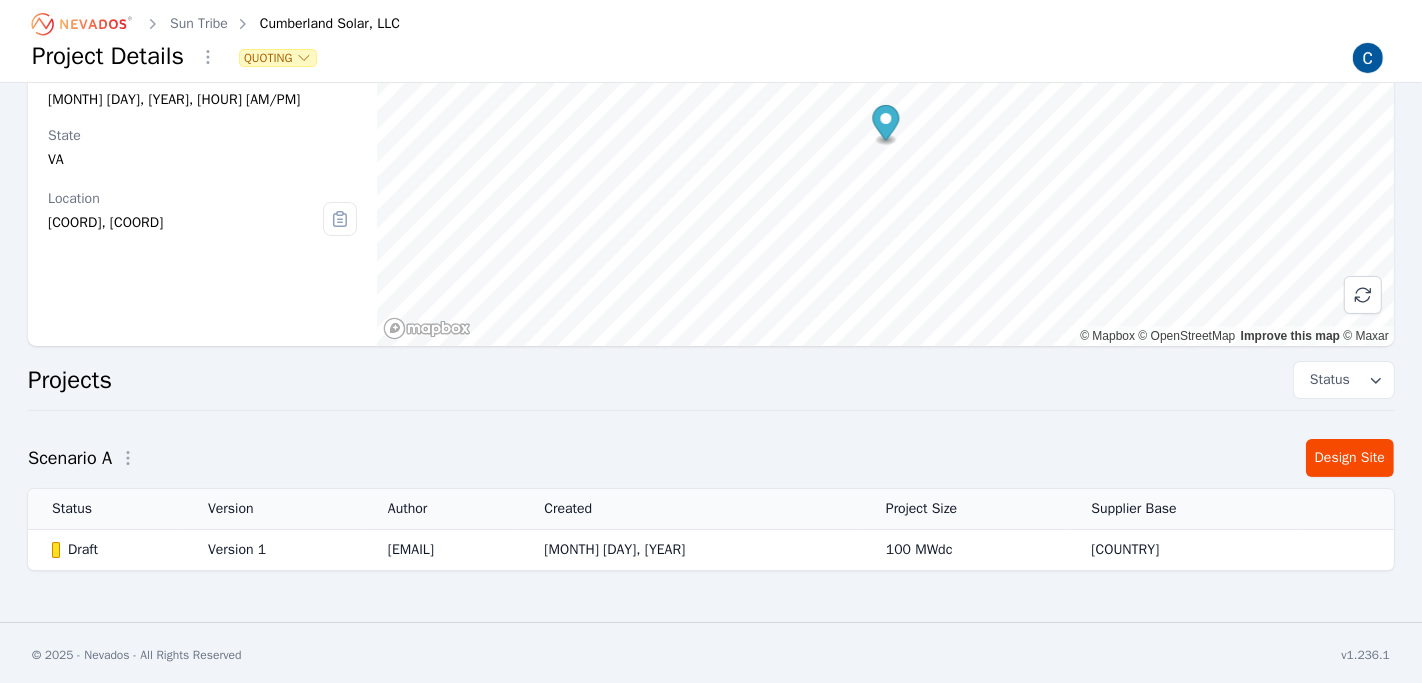 click on "Draft" at bounding box center [113, 550] 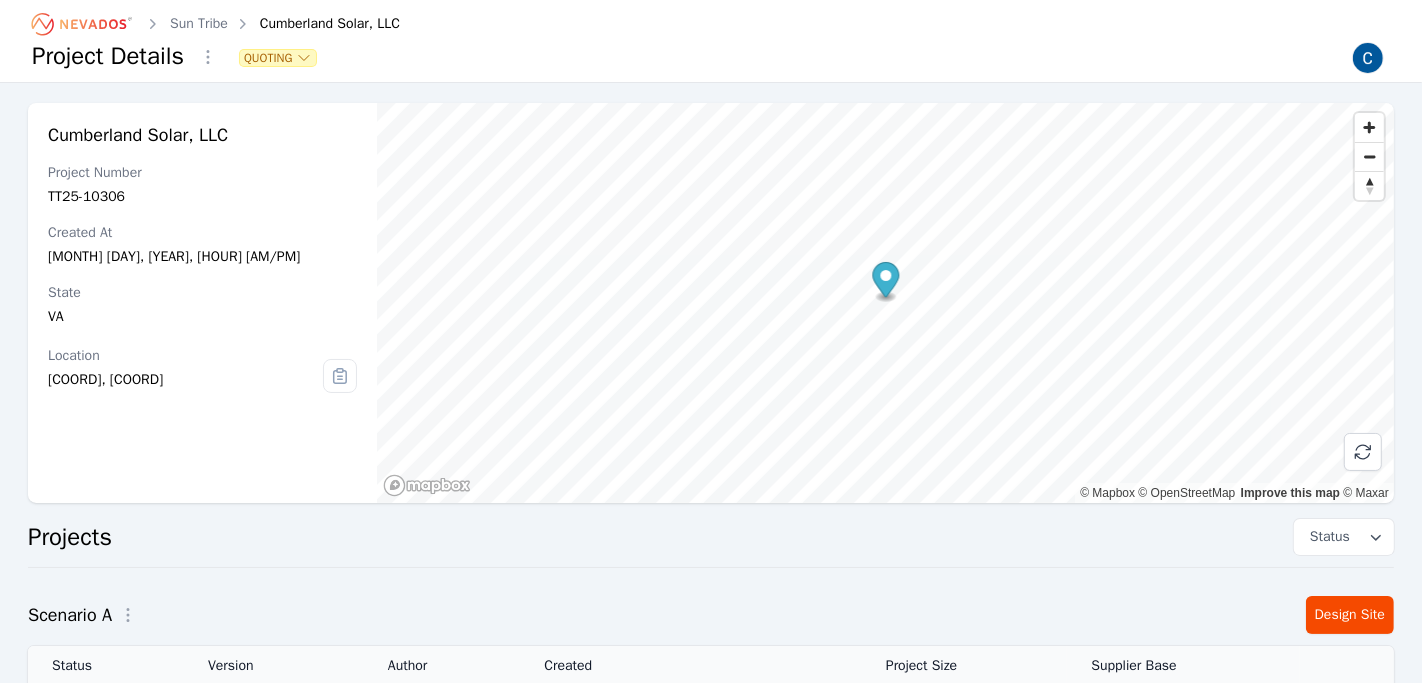 select on "*****" 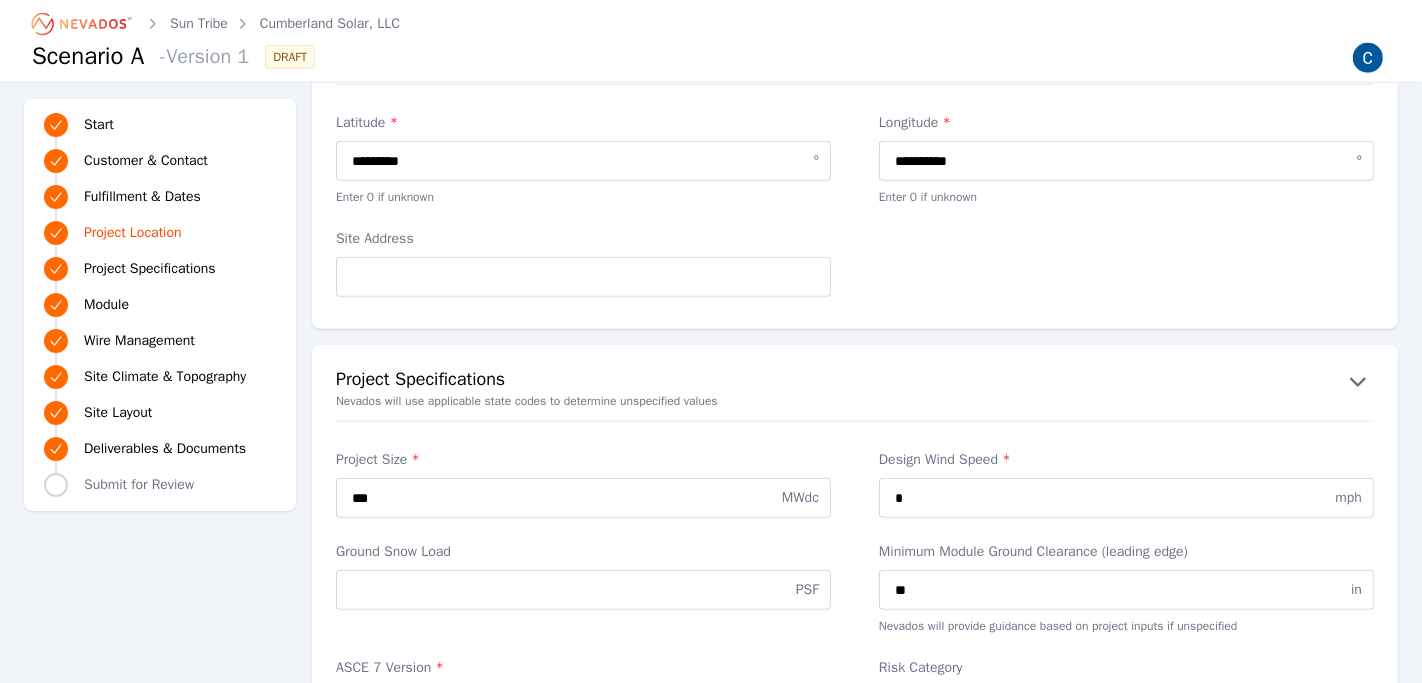 scroll, scrollTop: 1593, scrollLeft: 0, axis: vertical 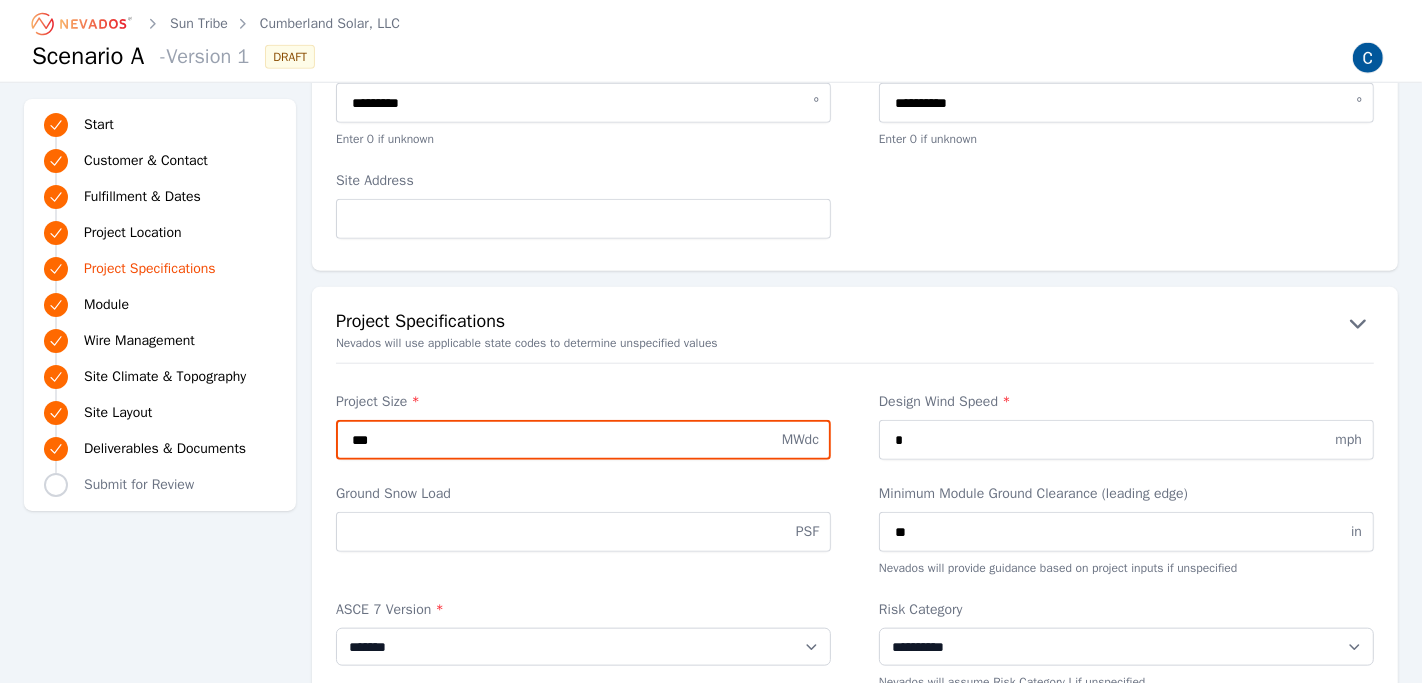 click on "***" at bounding box center (583, 440) 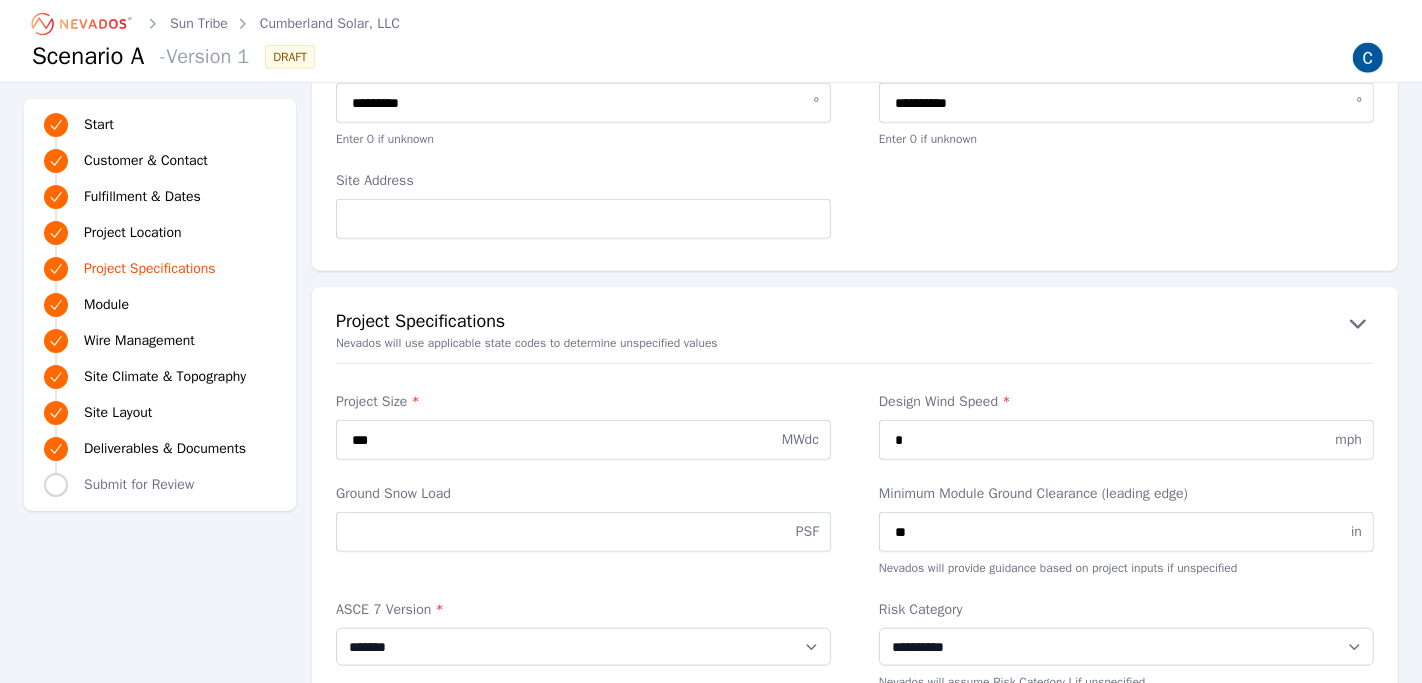 click on "Nevados will use applicable state codes to determine unspecified values" at bounding box center (855, 343) 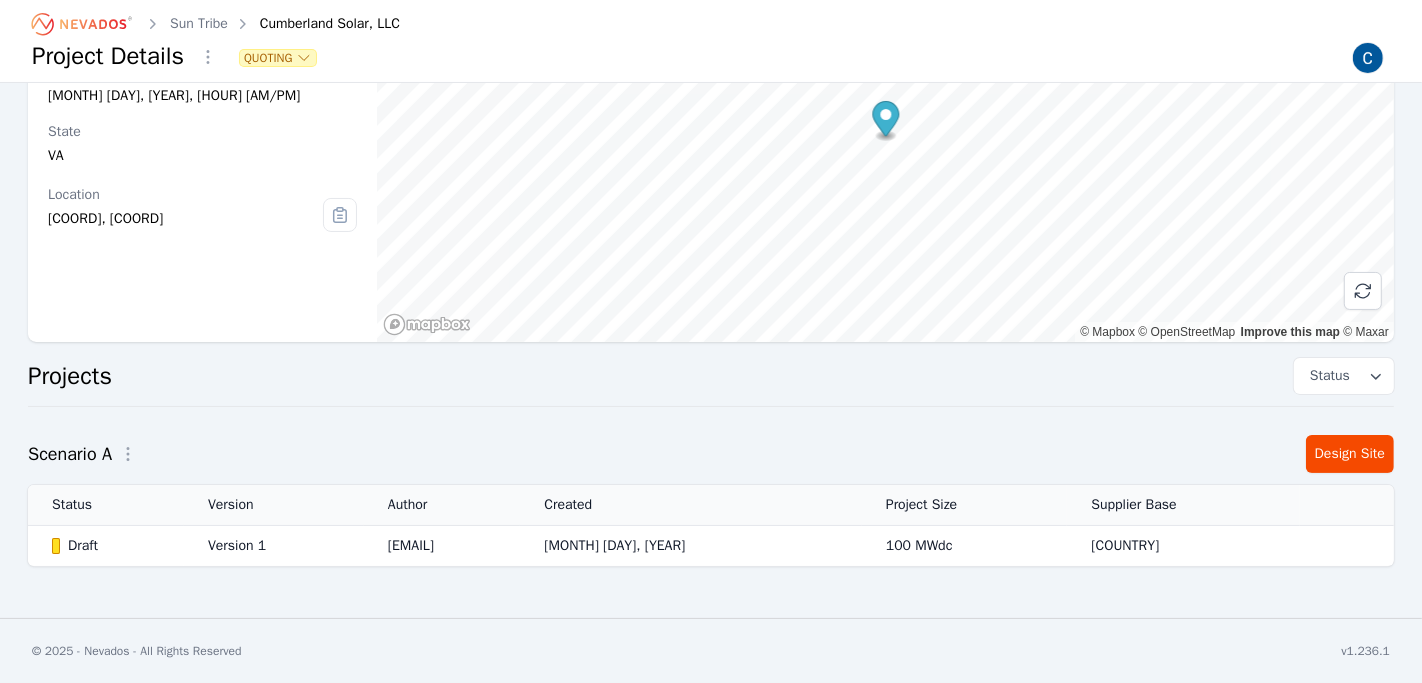 scroll, scrollTop: 157, scrollLeft: 0, axis: vertical 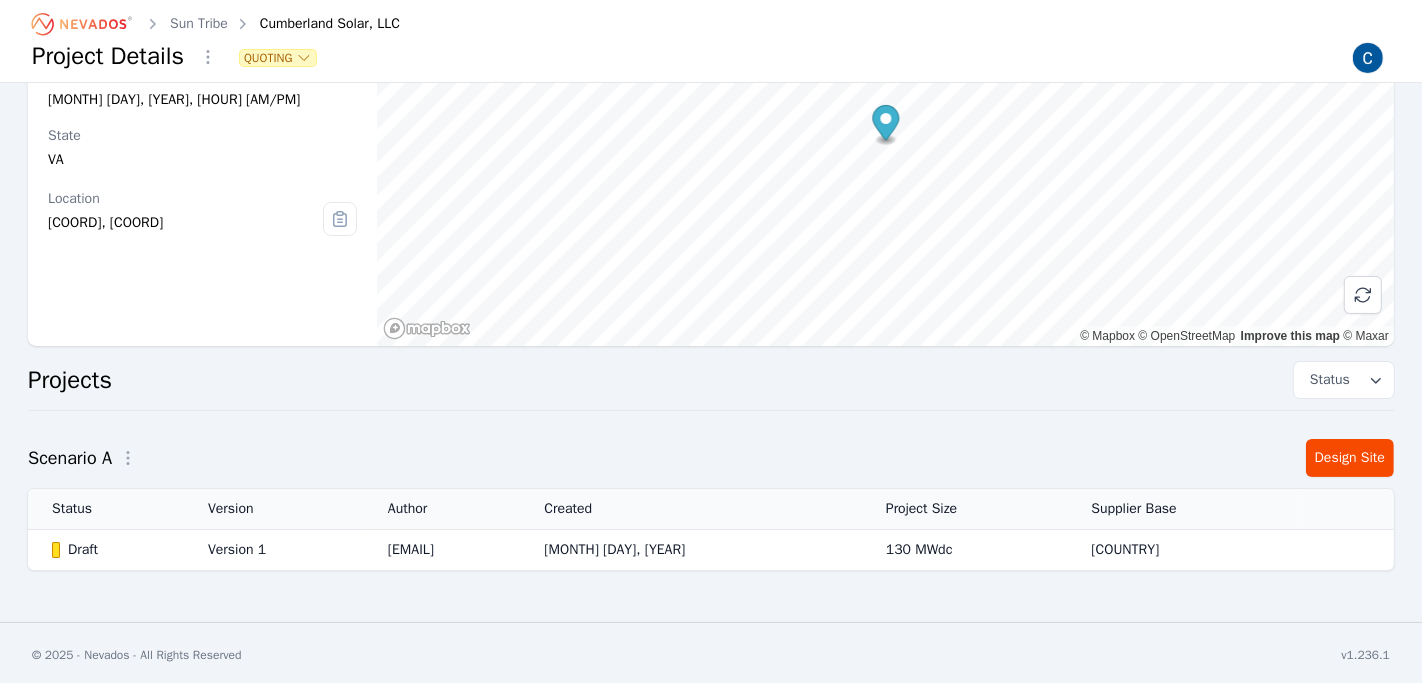 click on "Sun Tribe" at bounding box center [199, 24] 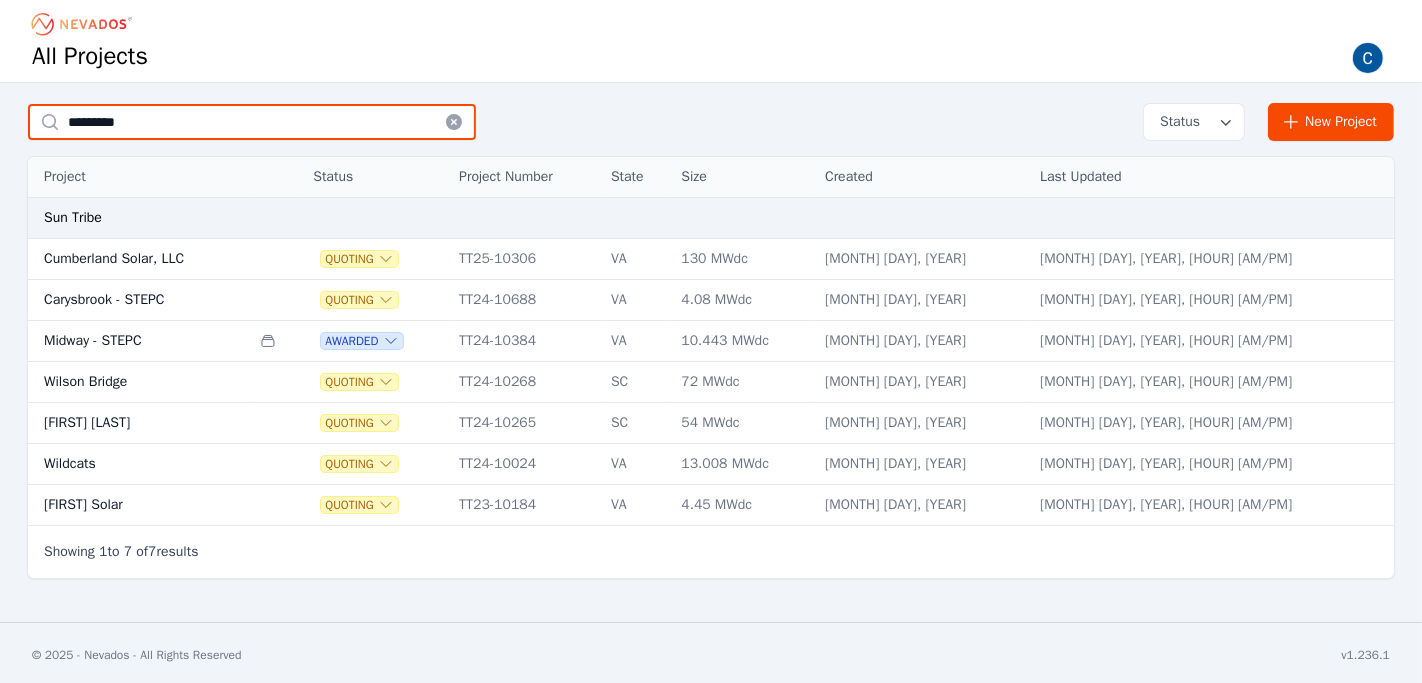 click on "*********" at bounding box center (252, 122) 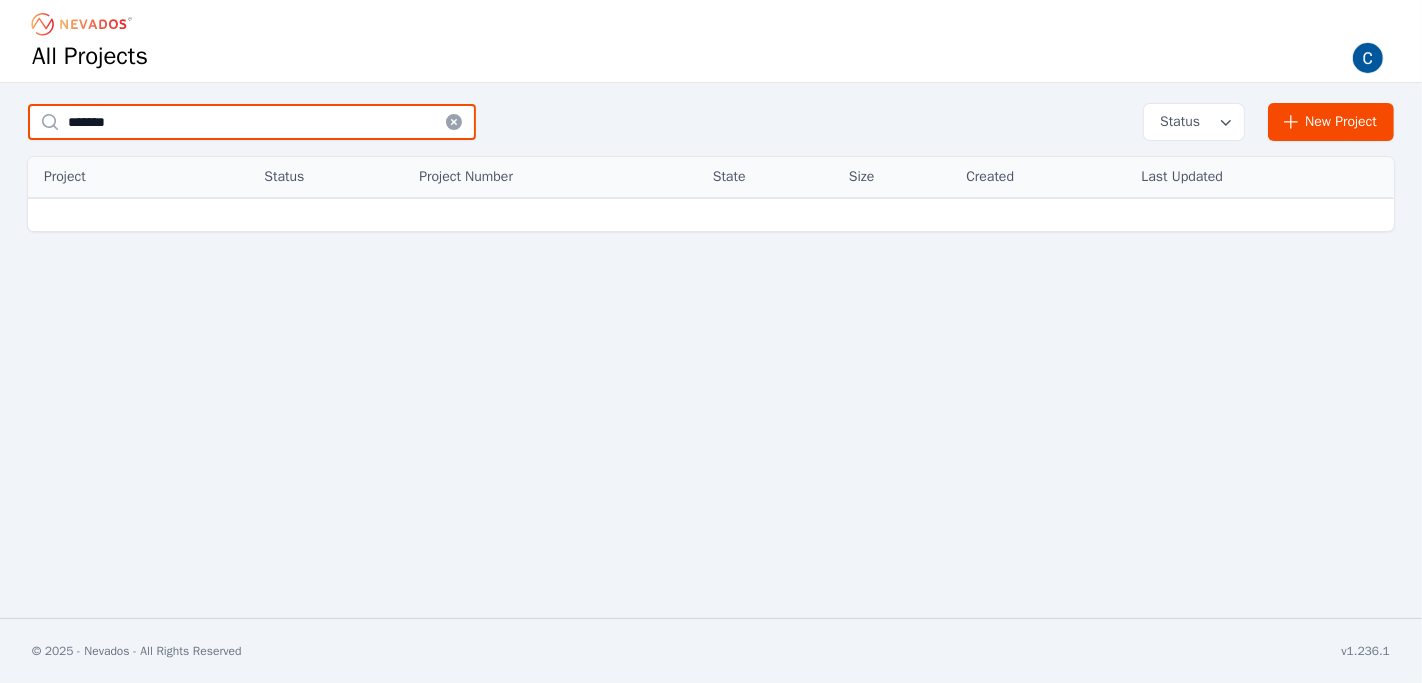 type on "*******" 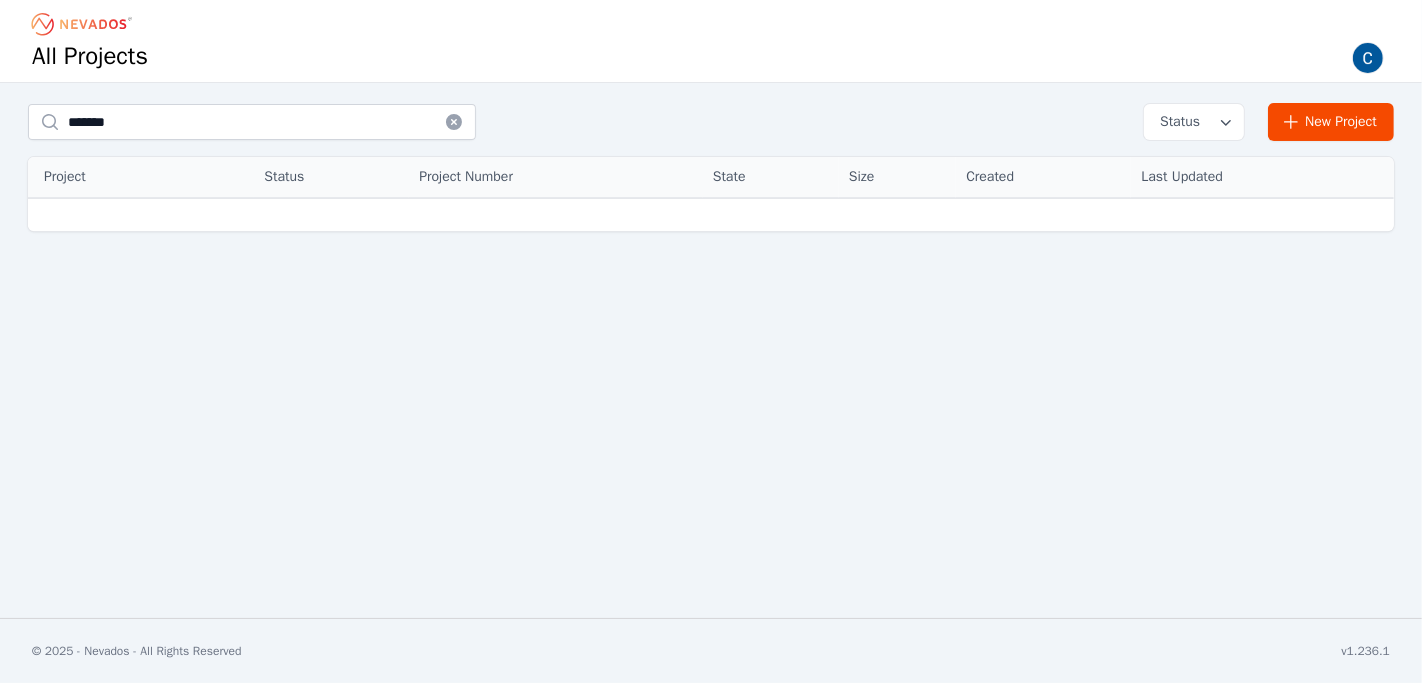 click 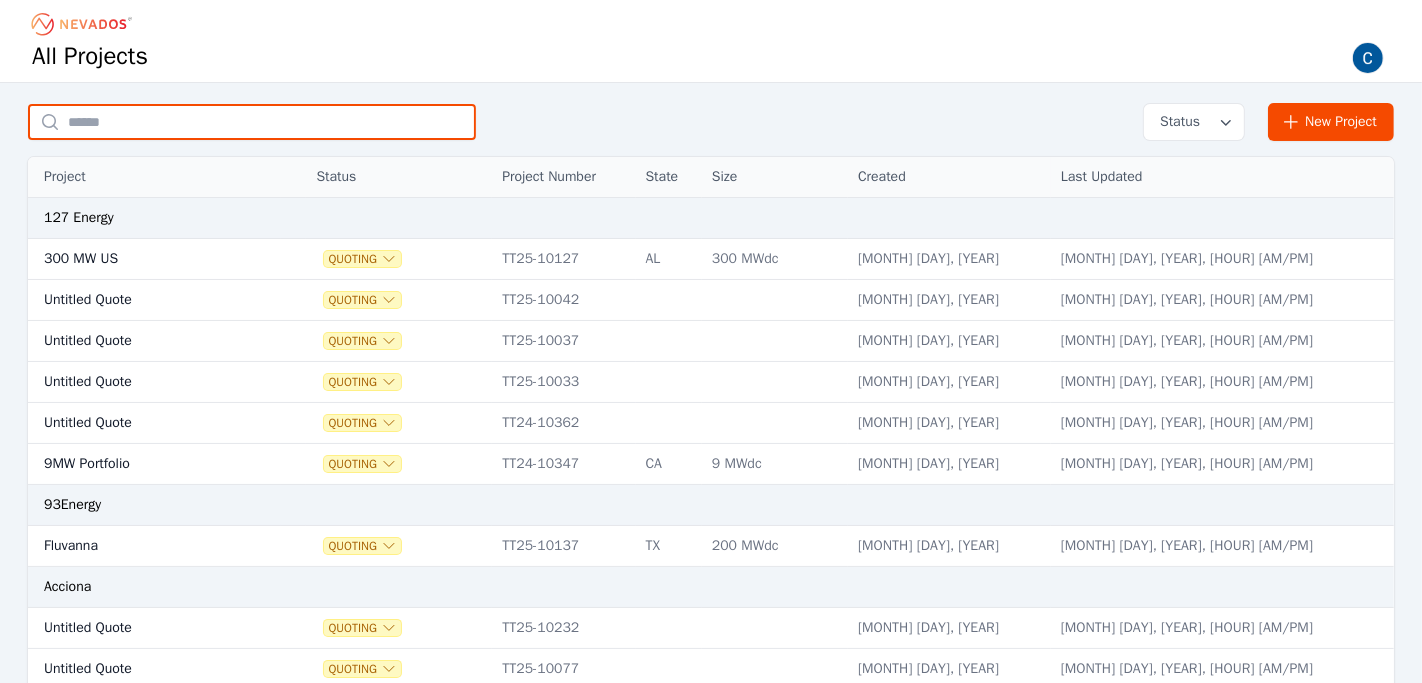 click at bounding box center [252, 122] 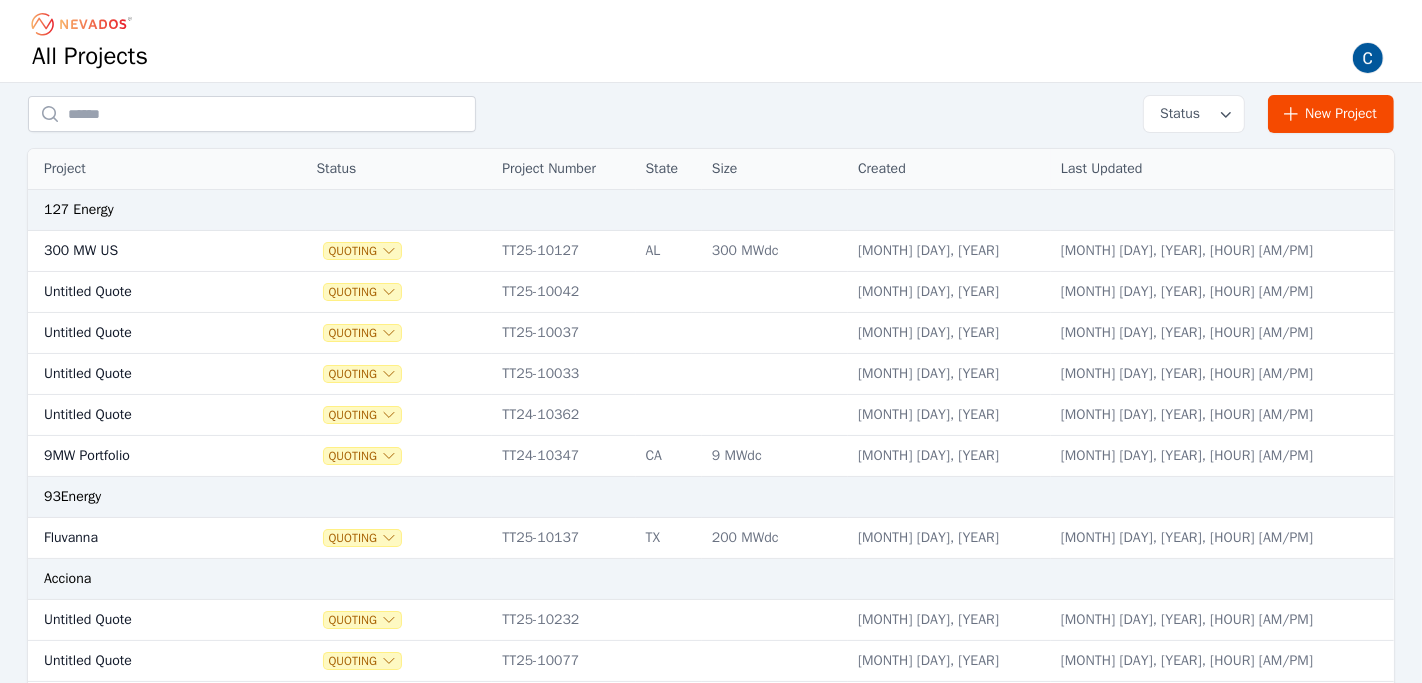 scroll, scrollTop: 7, scrollLeft: 0, axis: vertical 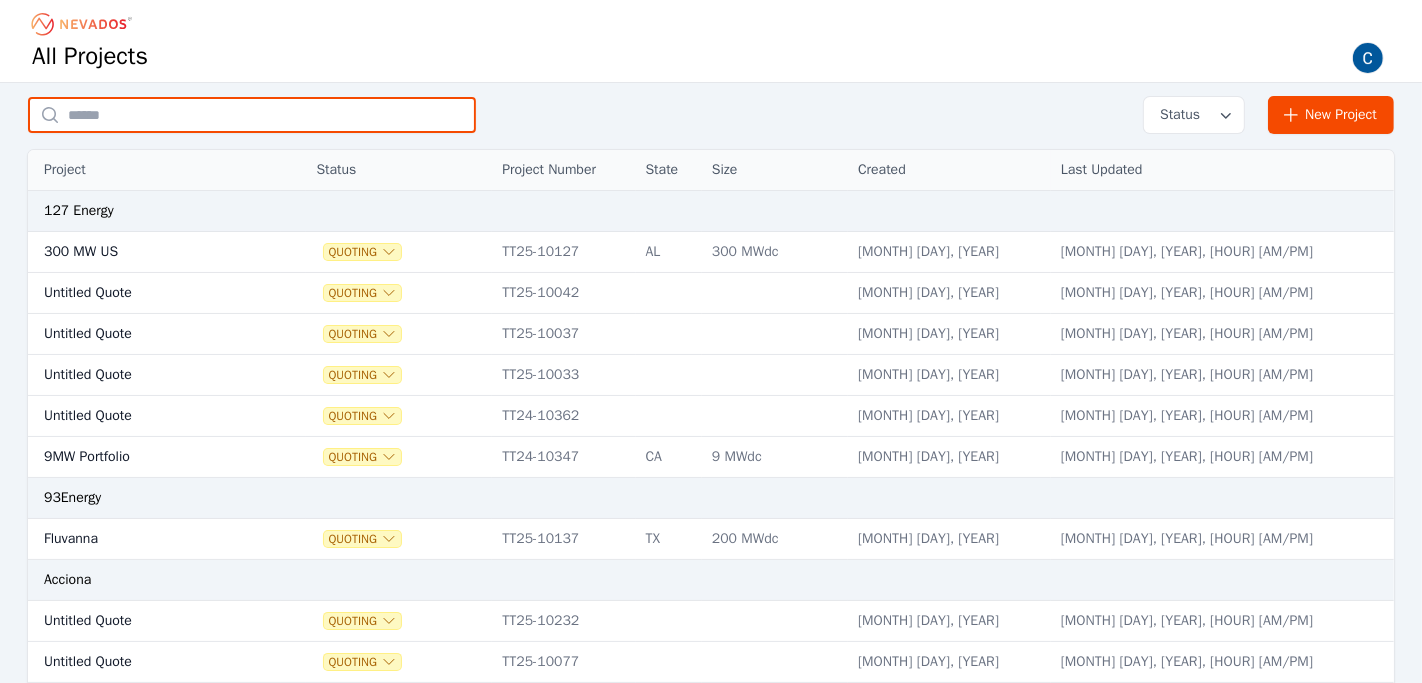 paste on "****" 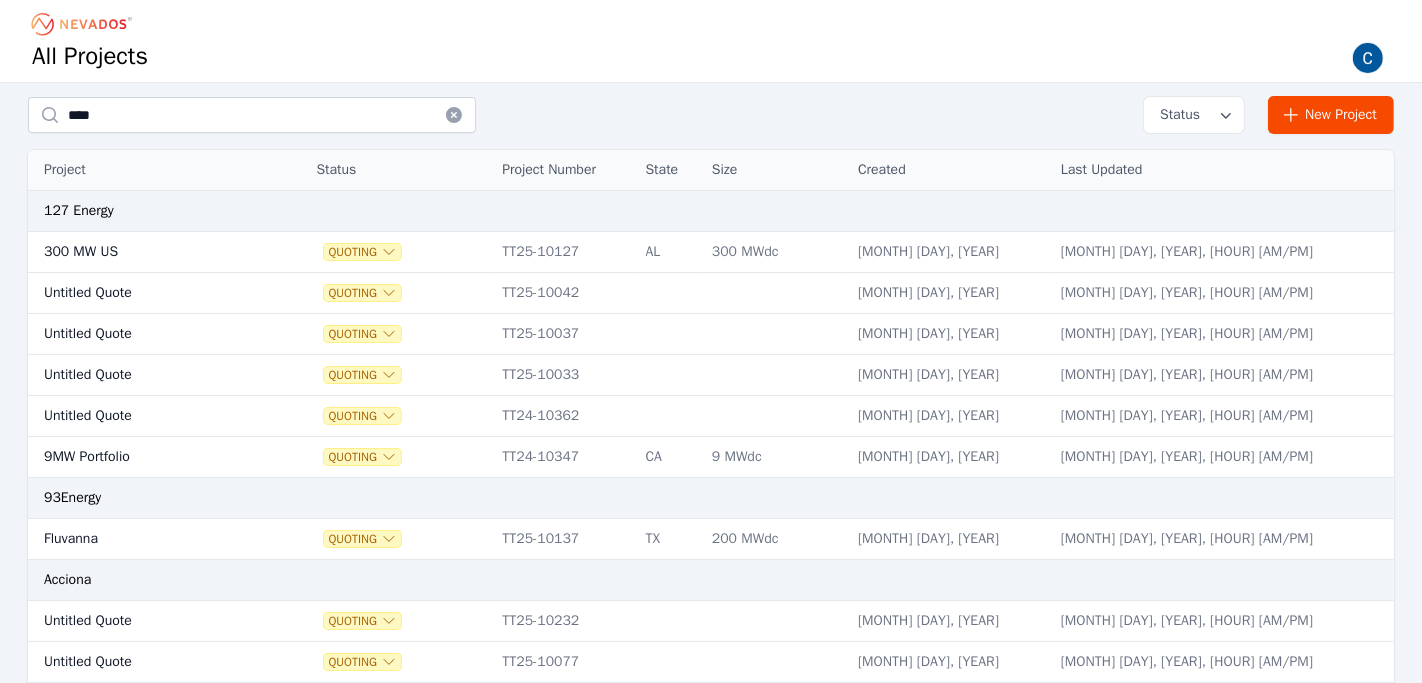 click on "**** Status New Project" at bounding box center [711, 115] 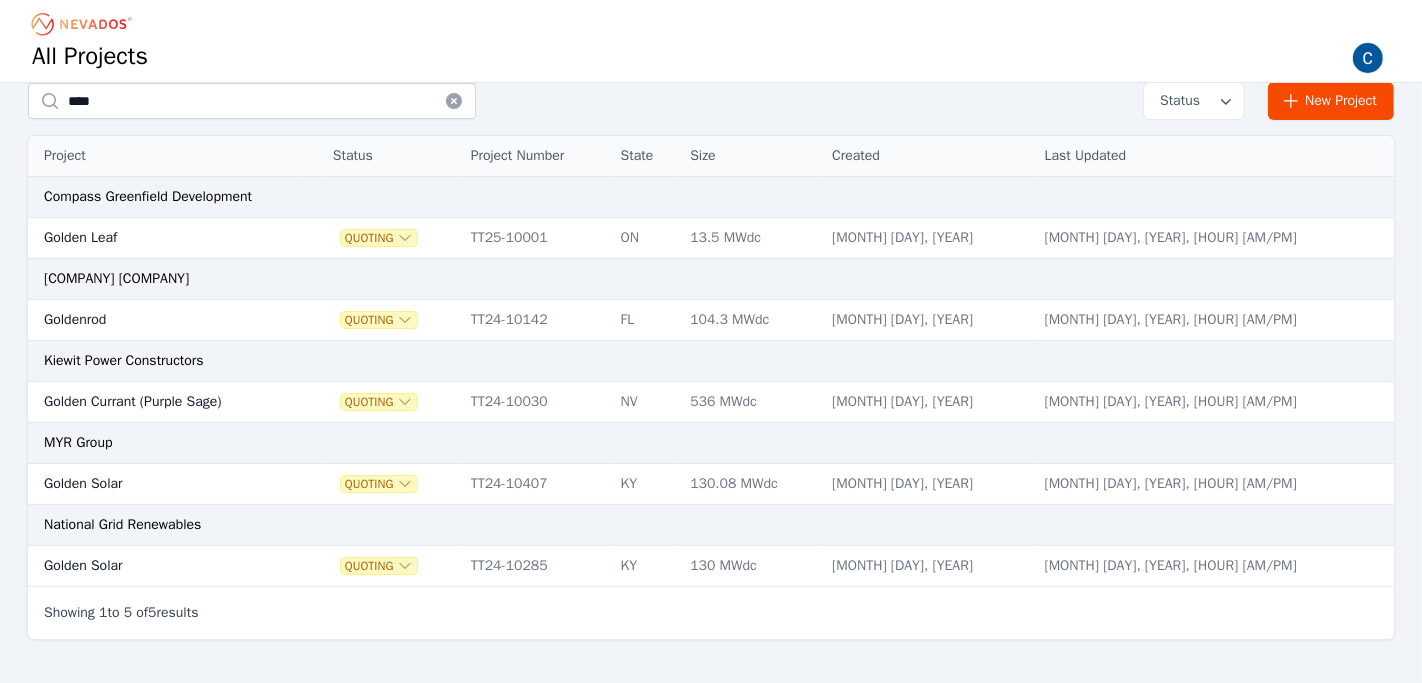 scroll, scrollTop: 0, scrollLeft: 0, axis: both 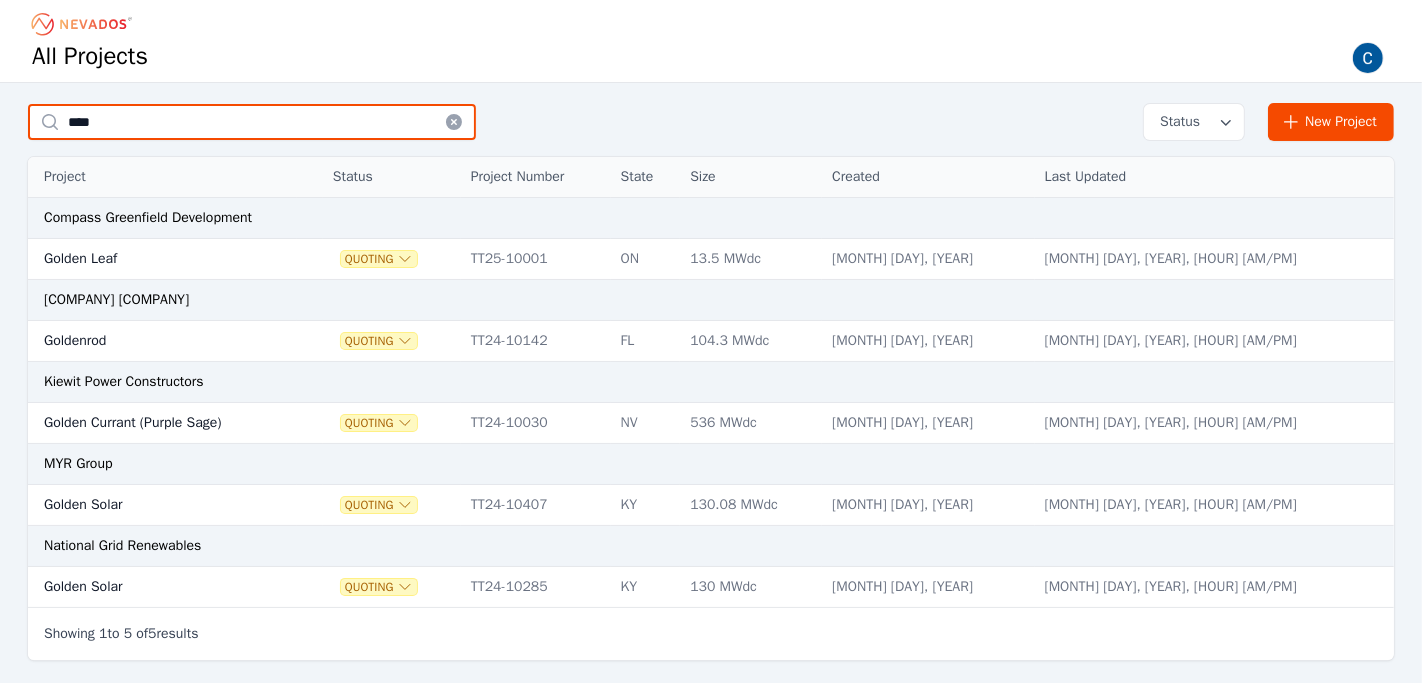 click on "****" at bounding box center (252, 122) 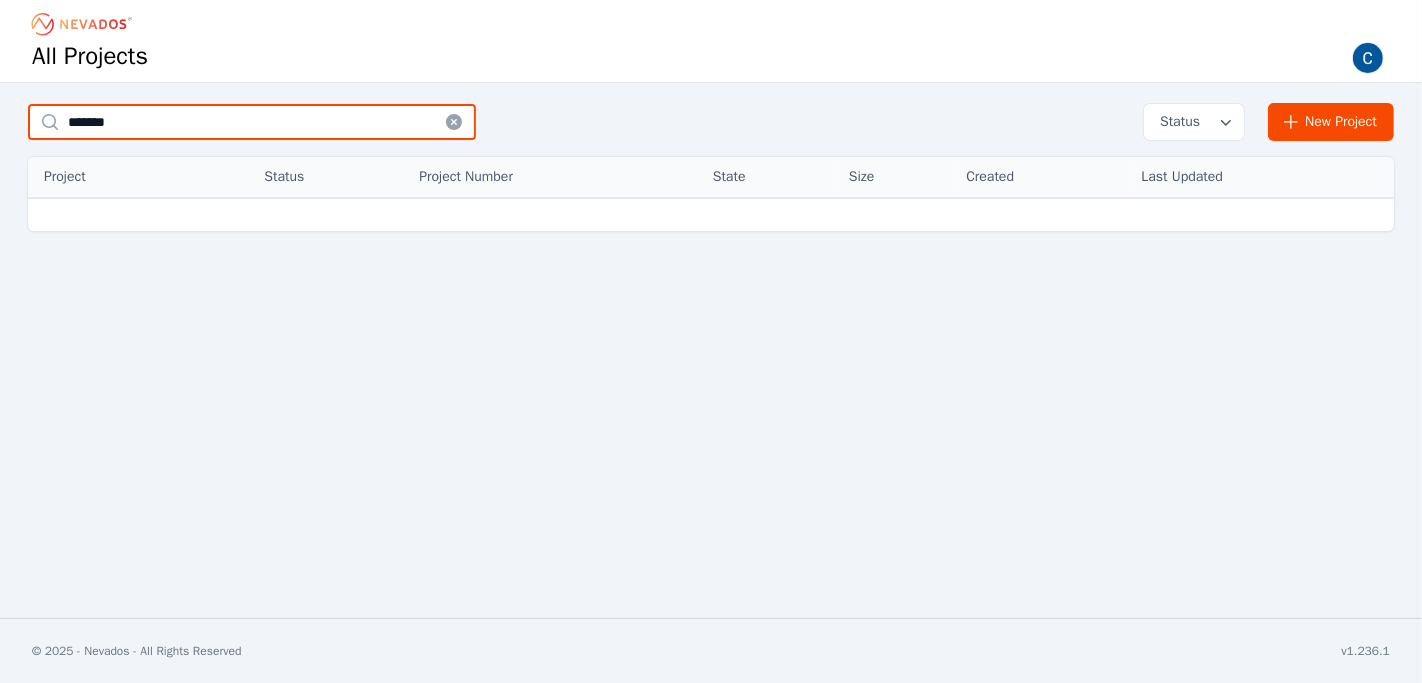 type on "*******" 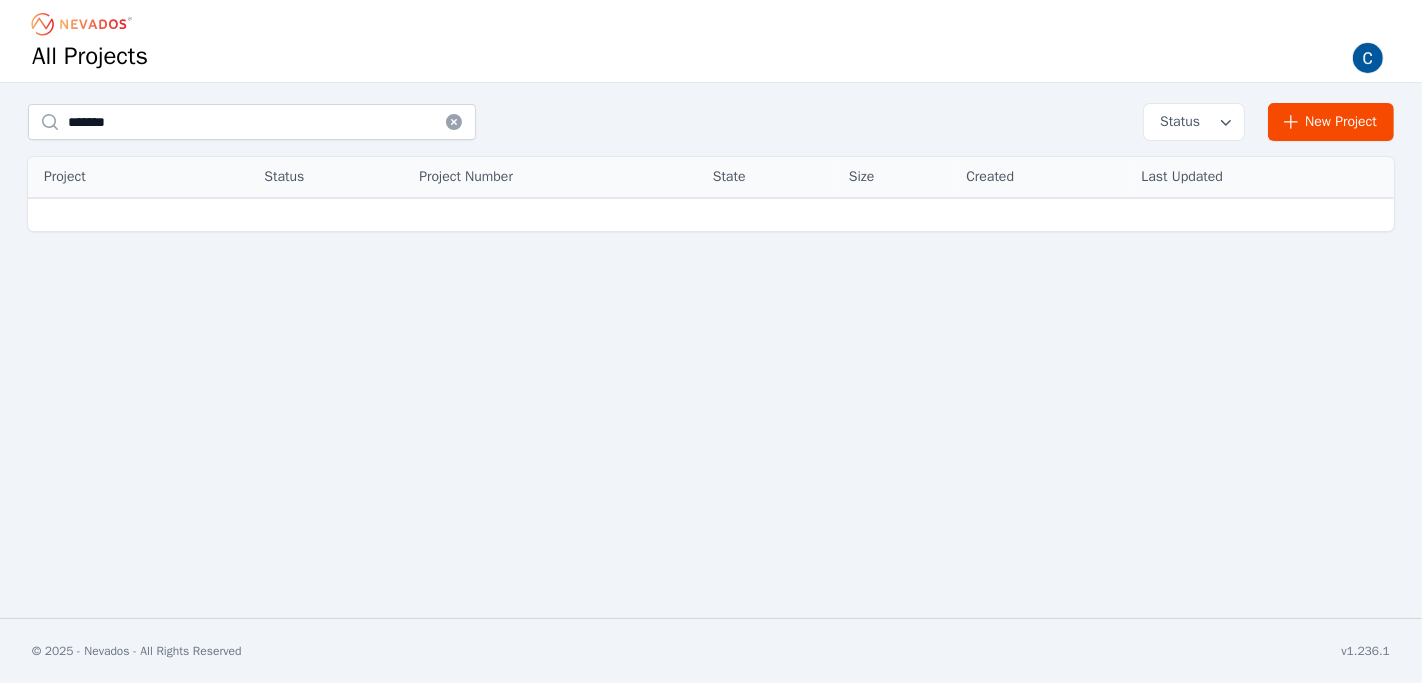 click 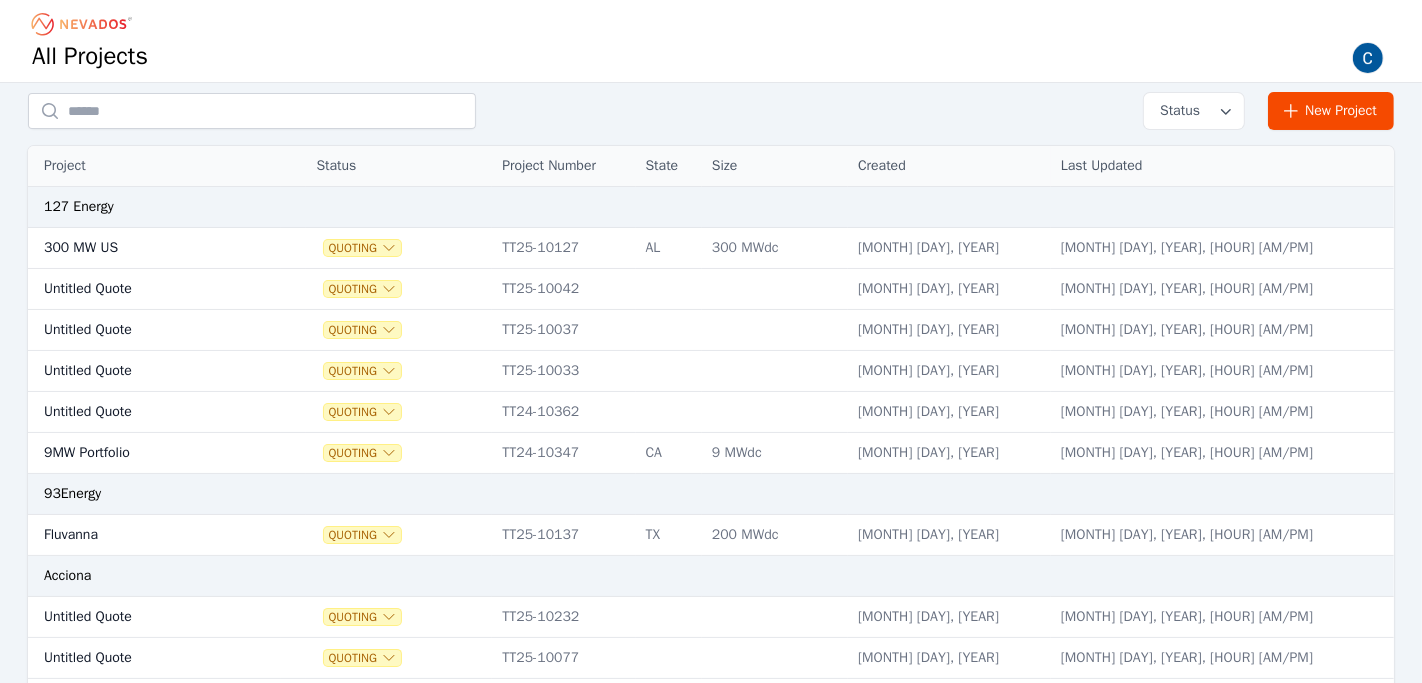scroll, scrollTop: 0, scrollLeft: 0, axis: both 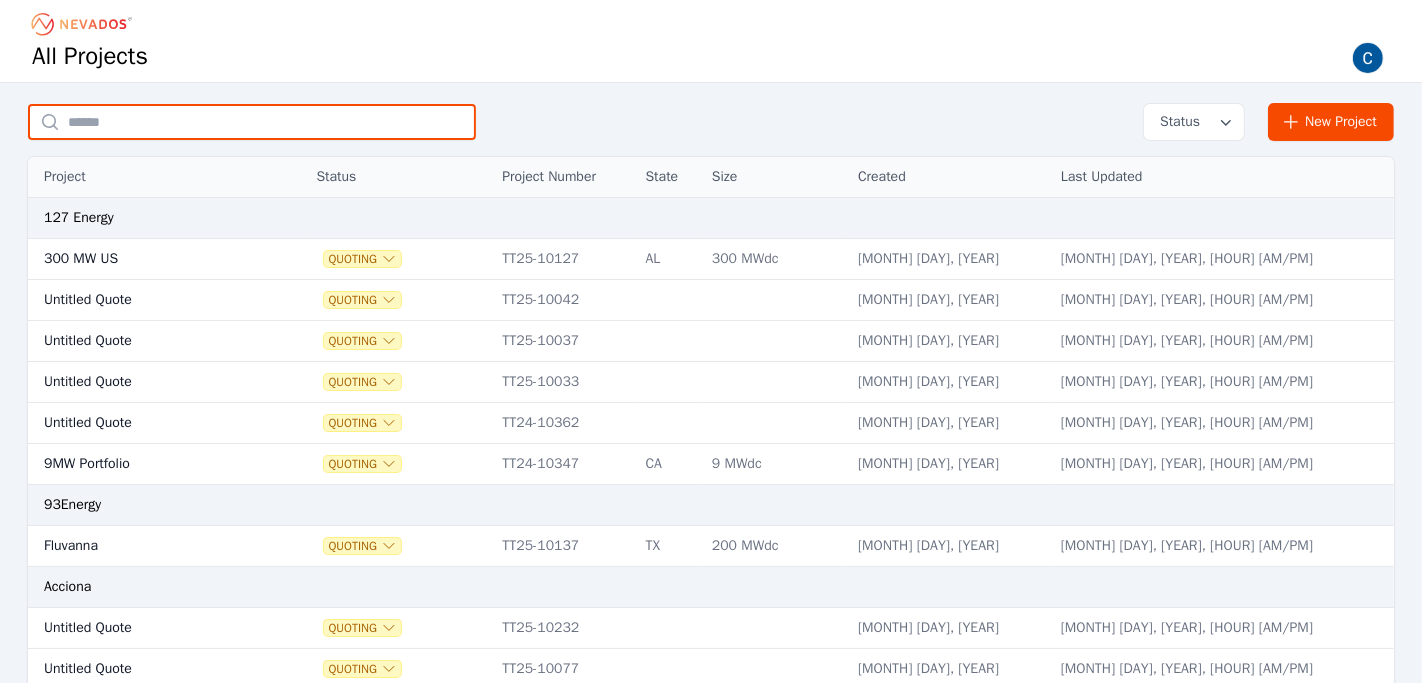 click at bounding box center (252, 122) 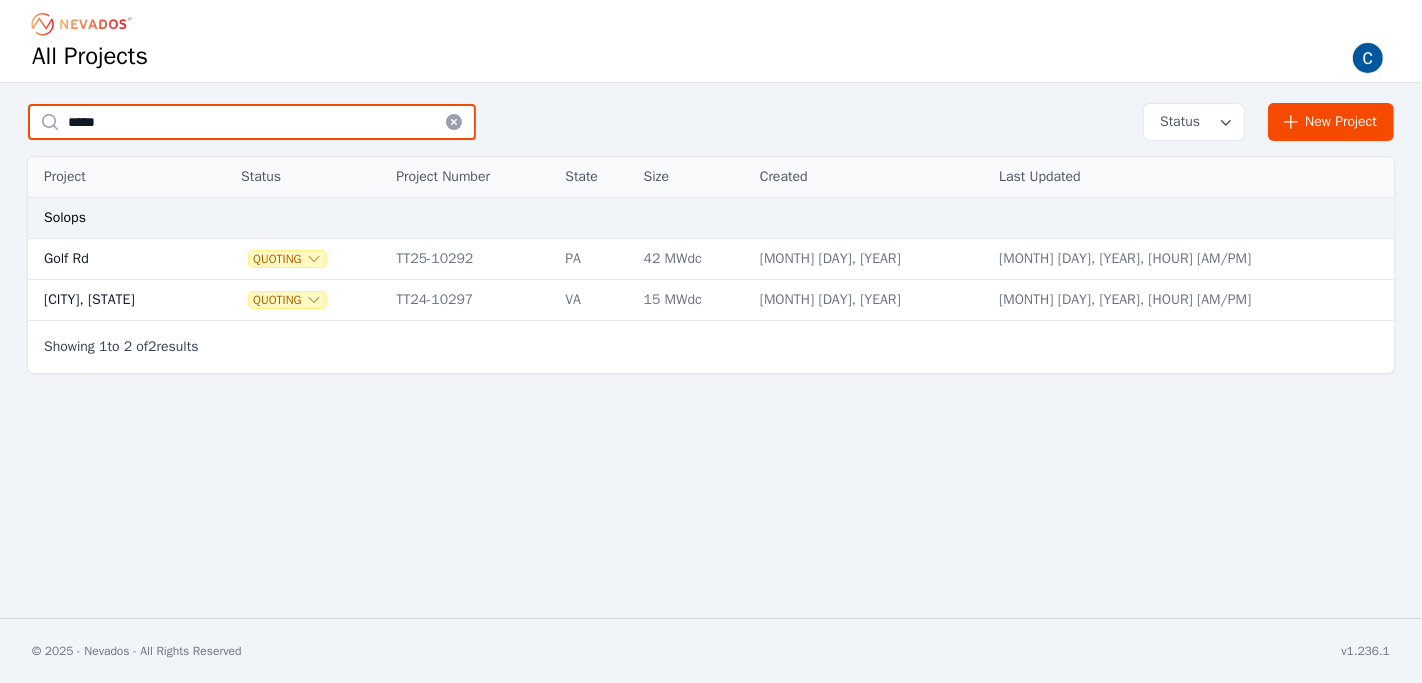 type on "*****" 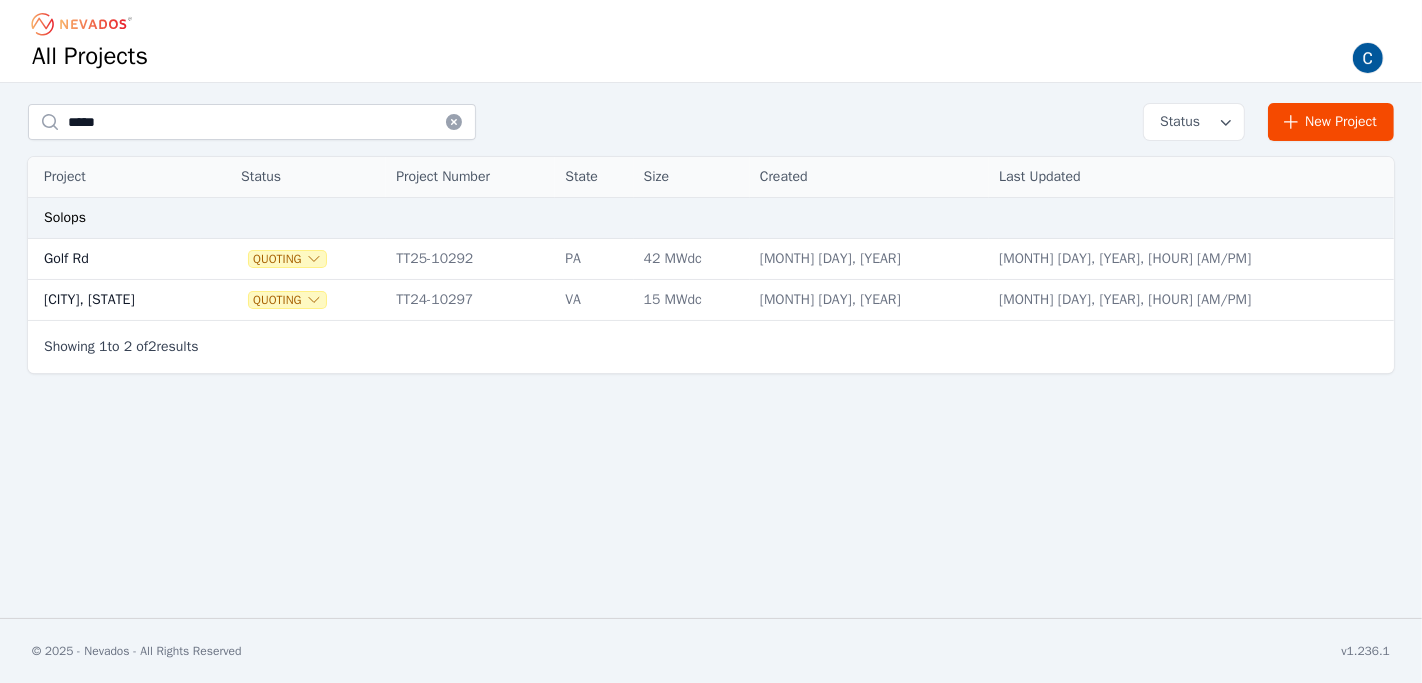 click on "Golf Rd" at bounding box center (114, 259) 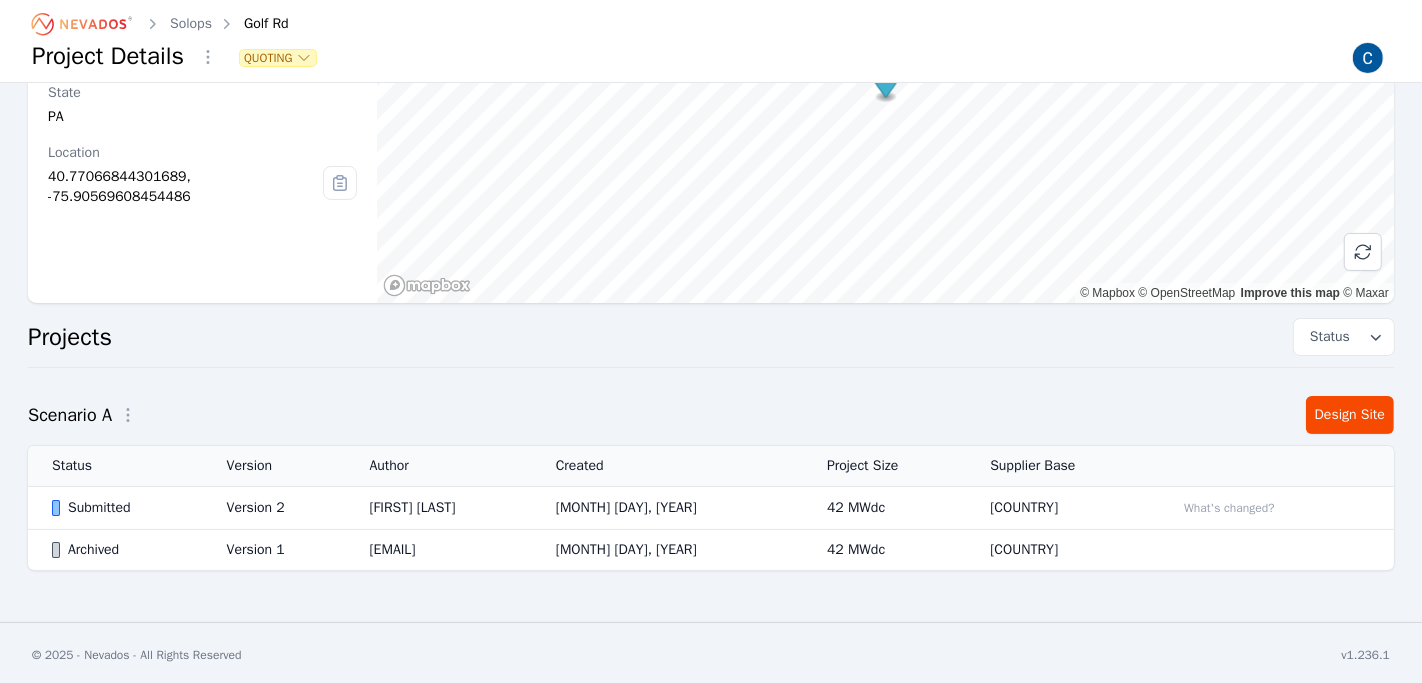 scroll, scrollTop: 0, scrollLeft: 0, axis: both 